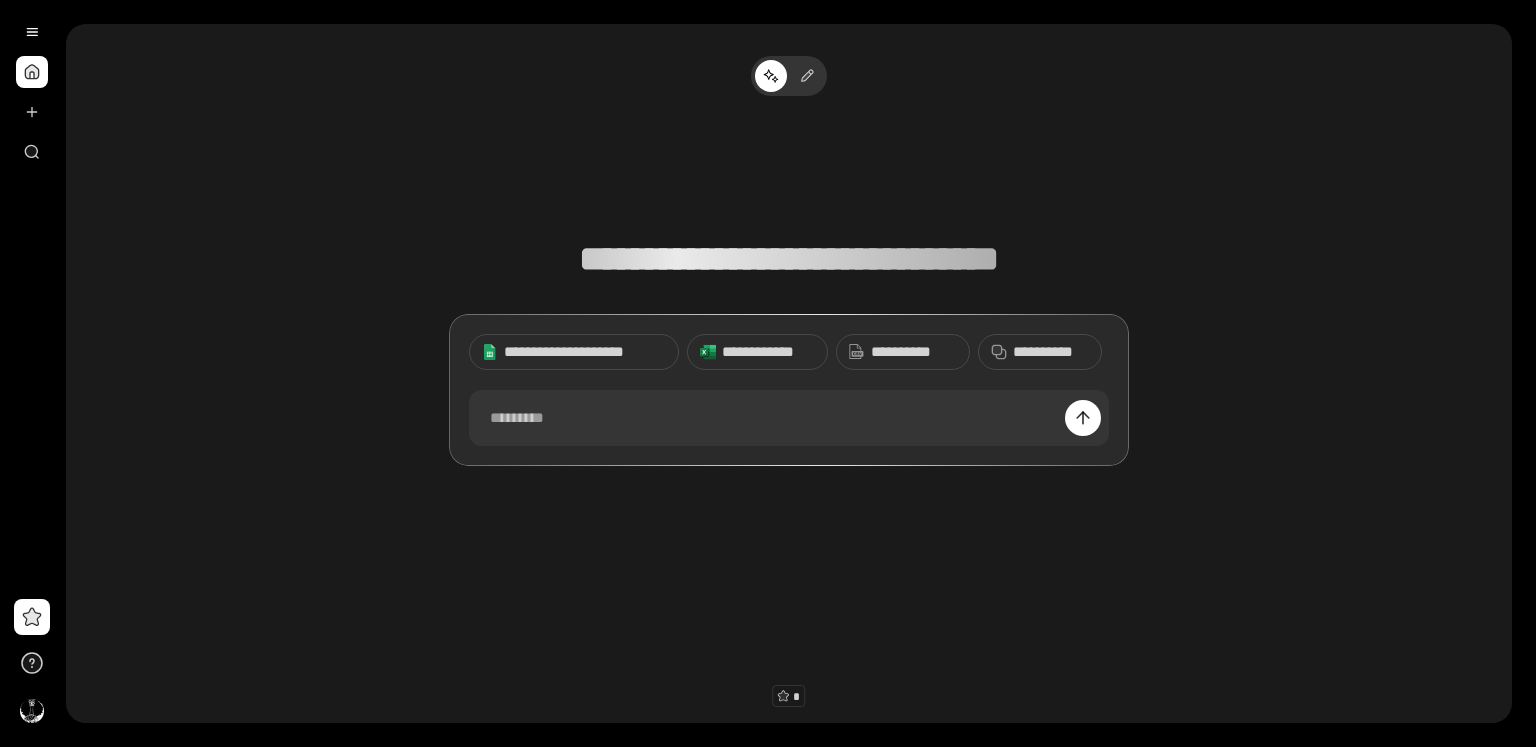scroll, scrollTop: 0, scrollLeft: 0, axis: both 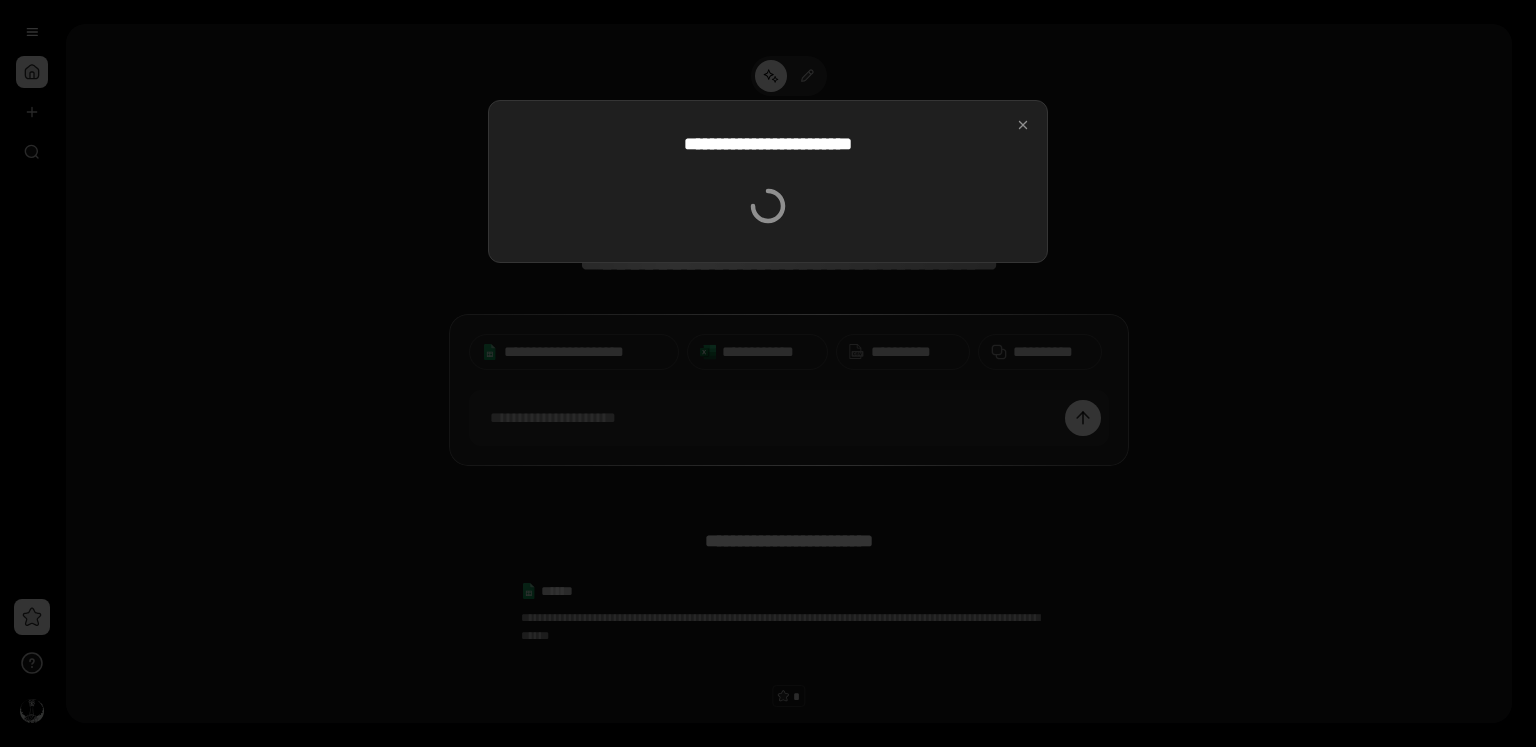 type 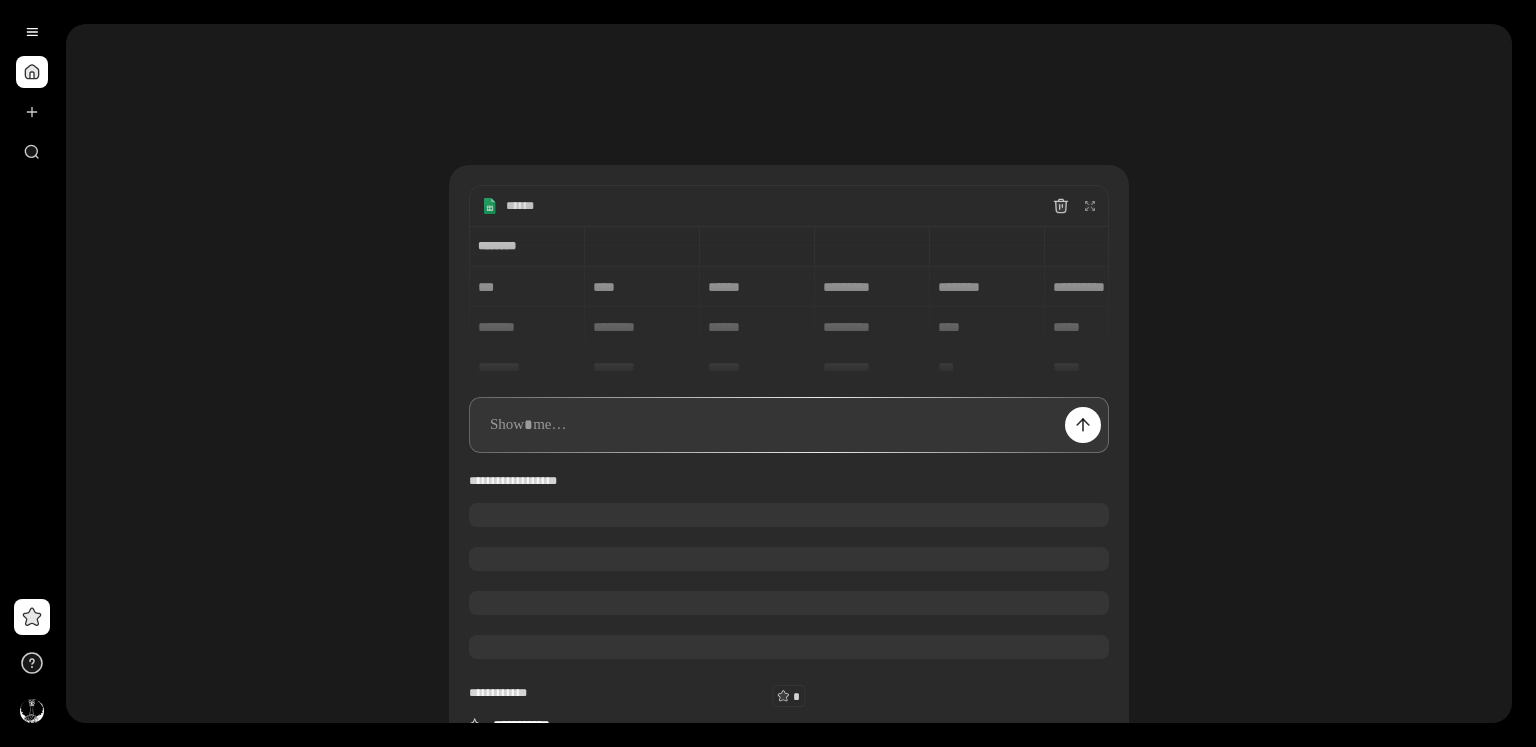 click on "**********" at bounding box center [789, 302] 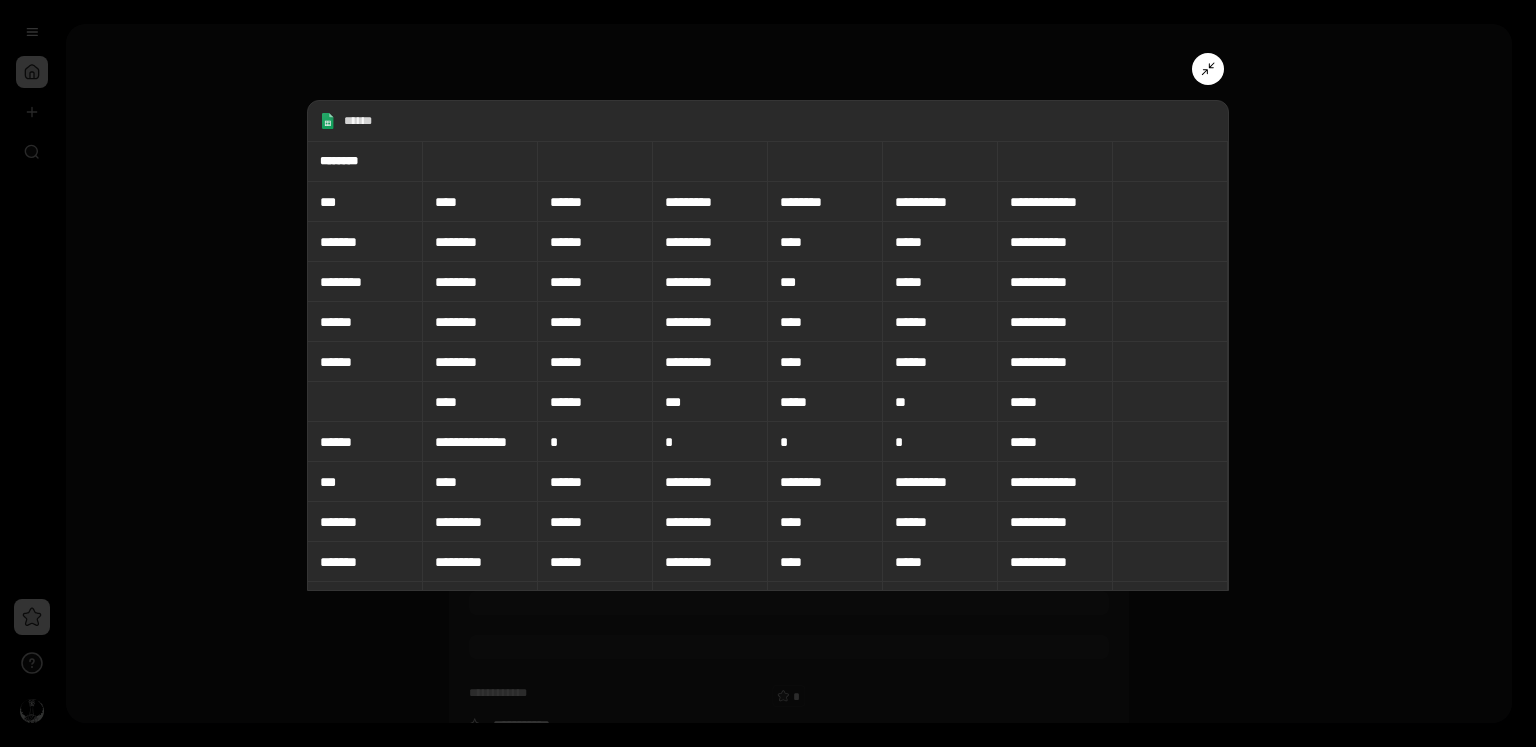 click 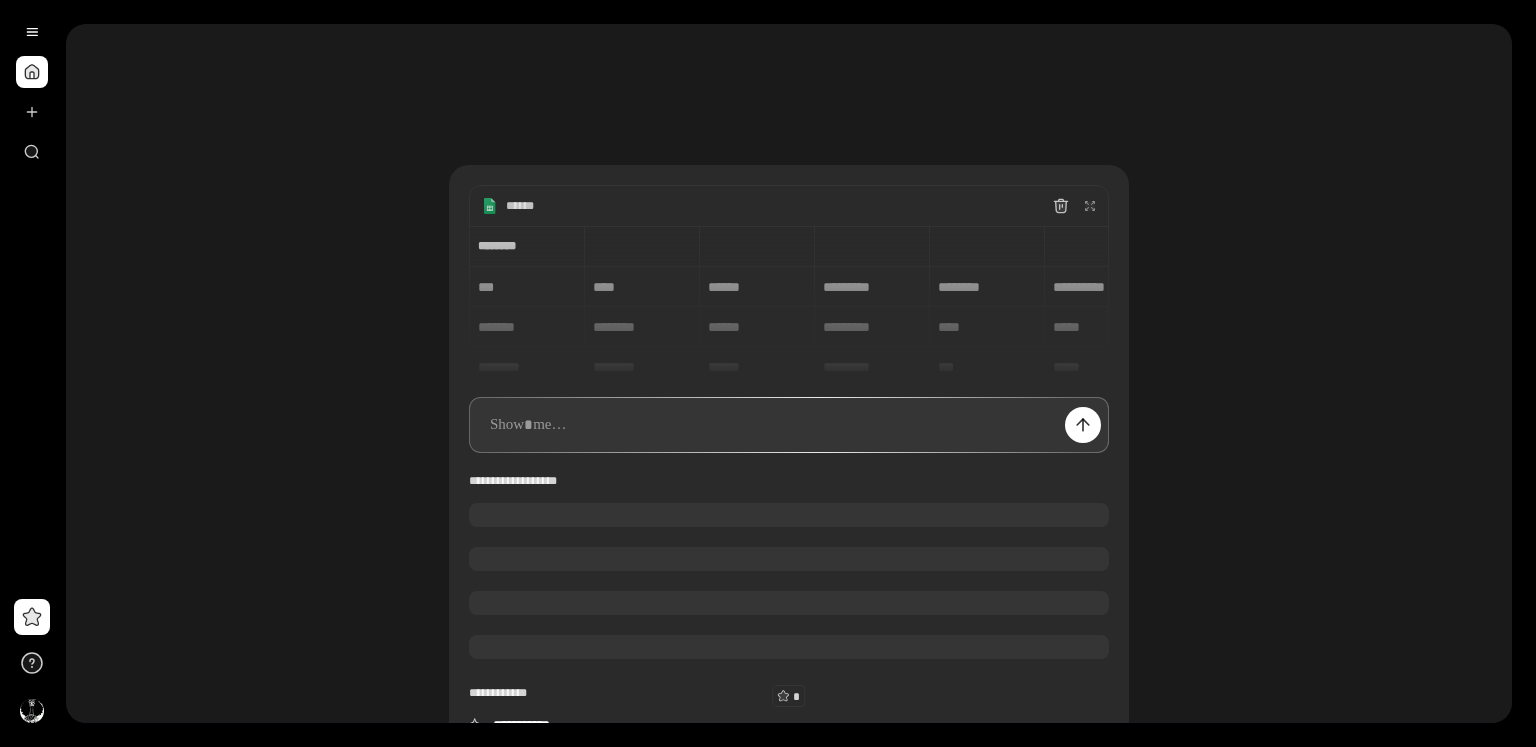 click at bounding box center [789, 425] 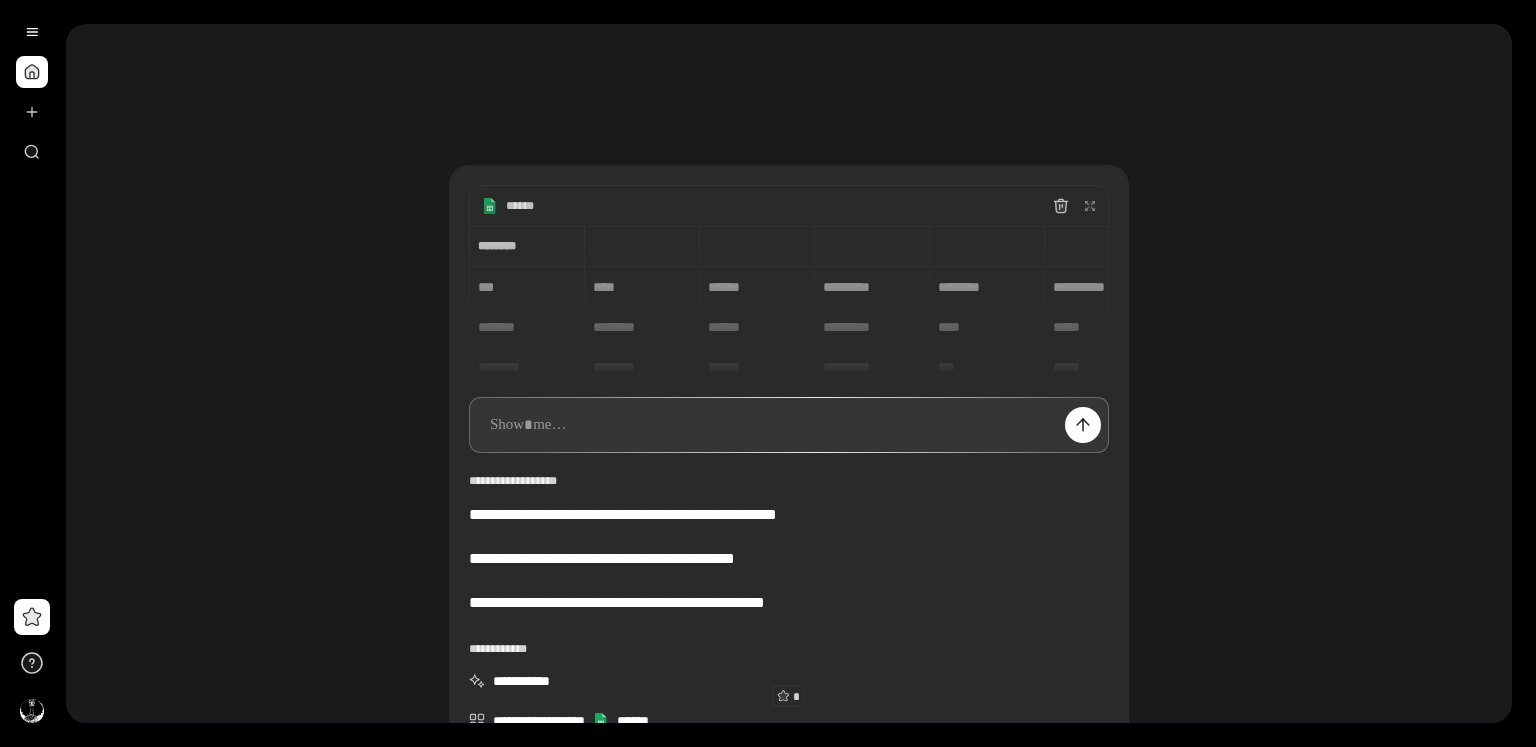 paste 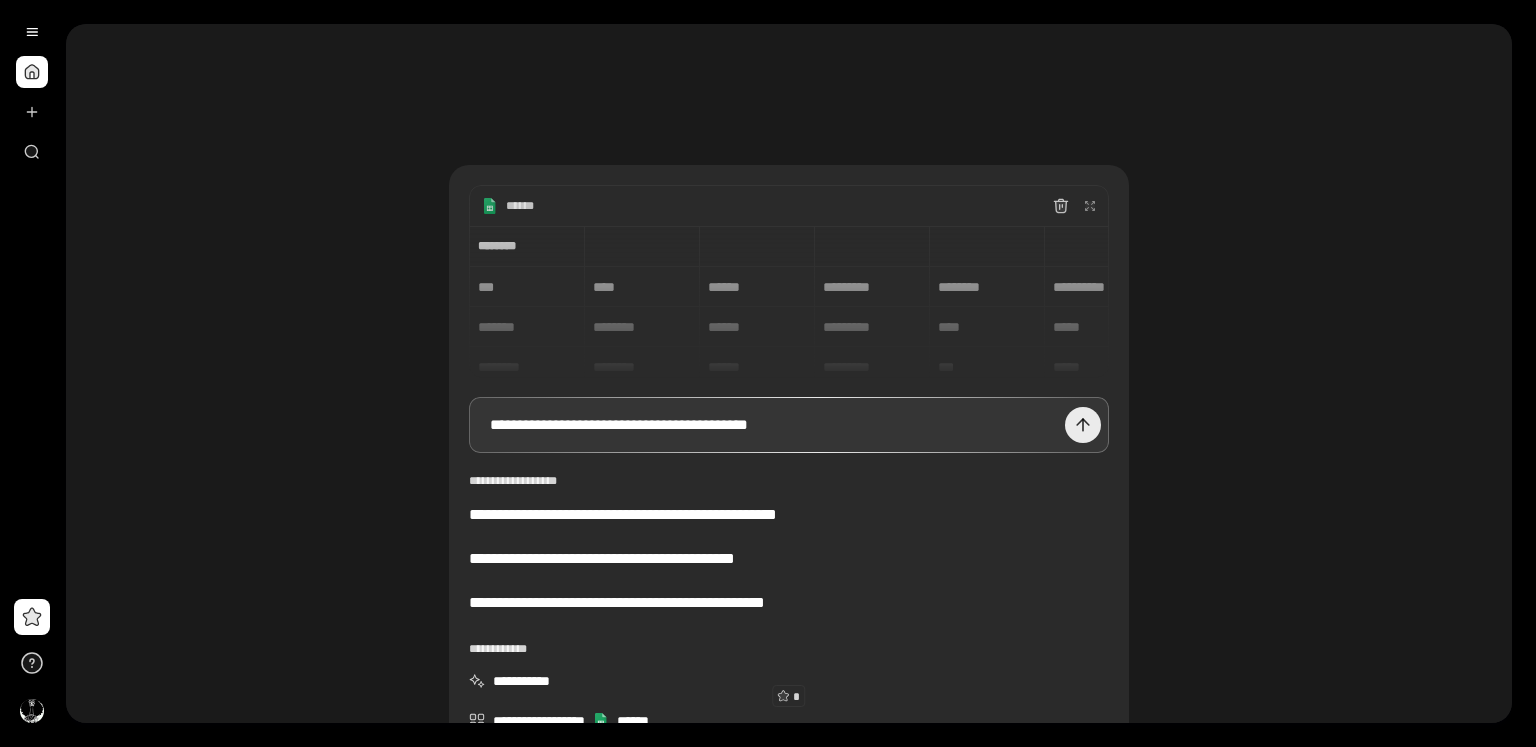 click at bounding box center [1083, 425] 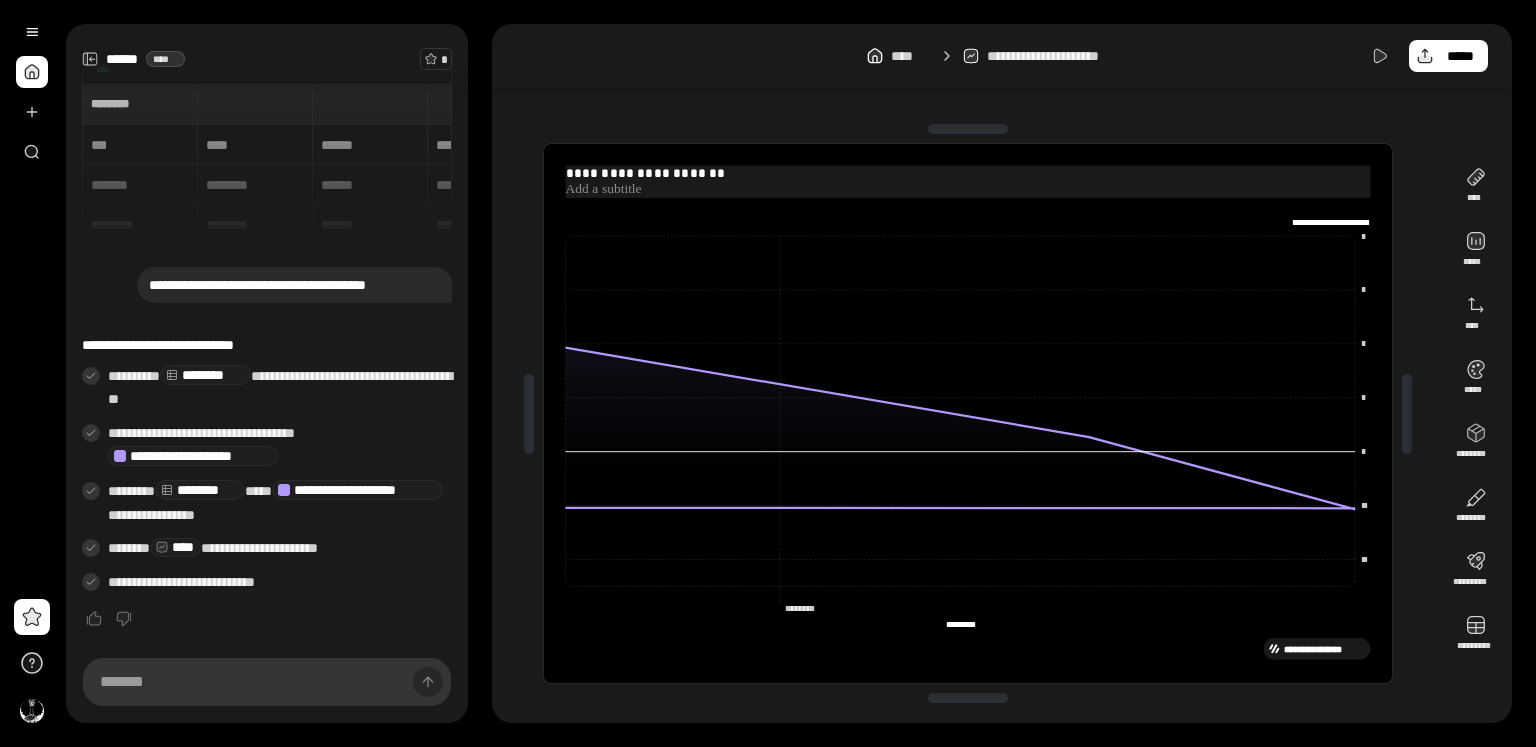 click on "**********" at bounding box center (967, 174) 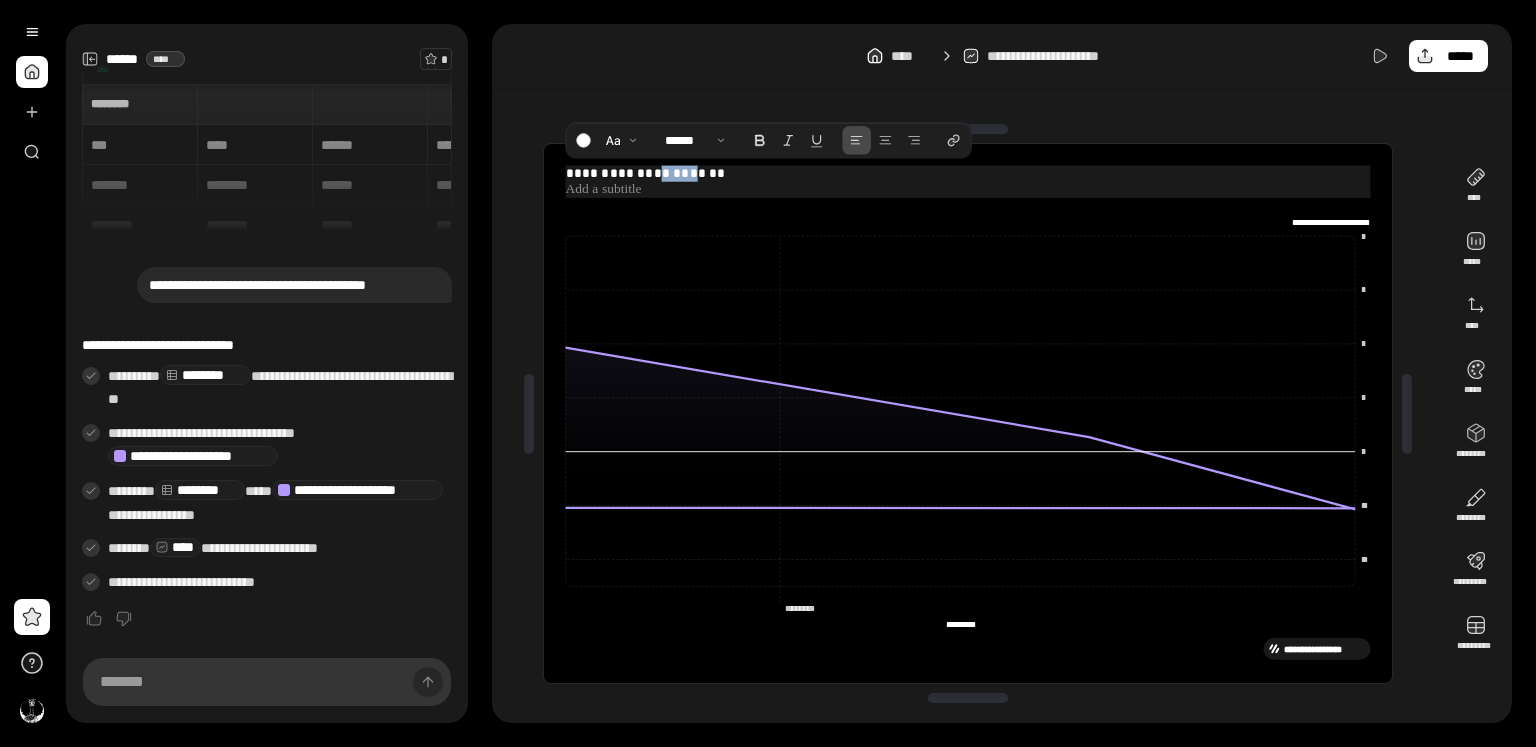 click on "**********" at bounding box center [967, 174] 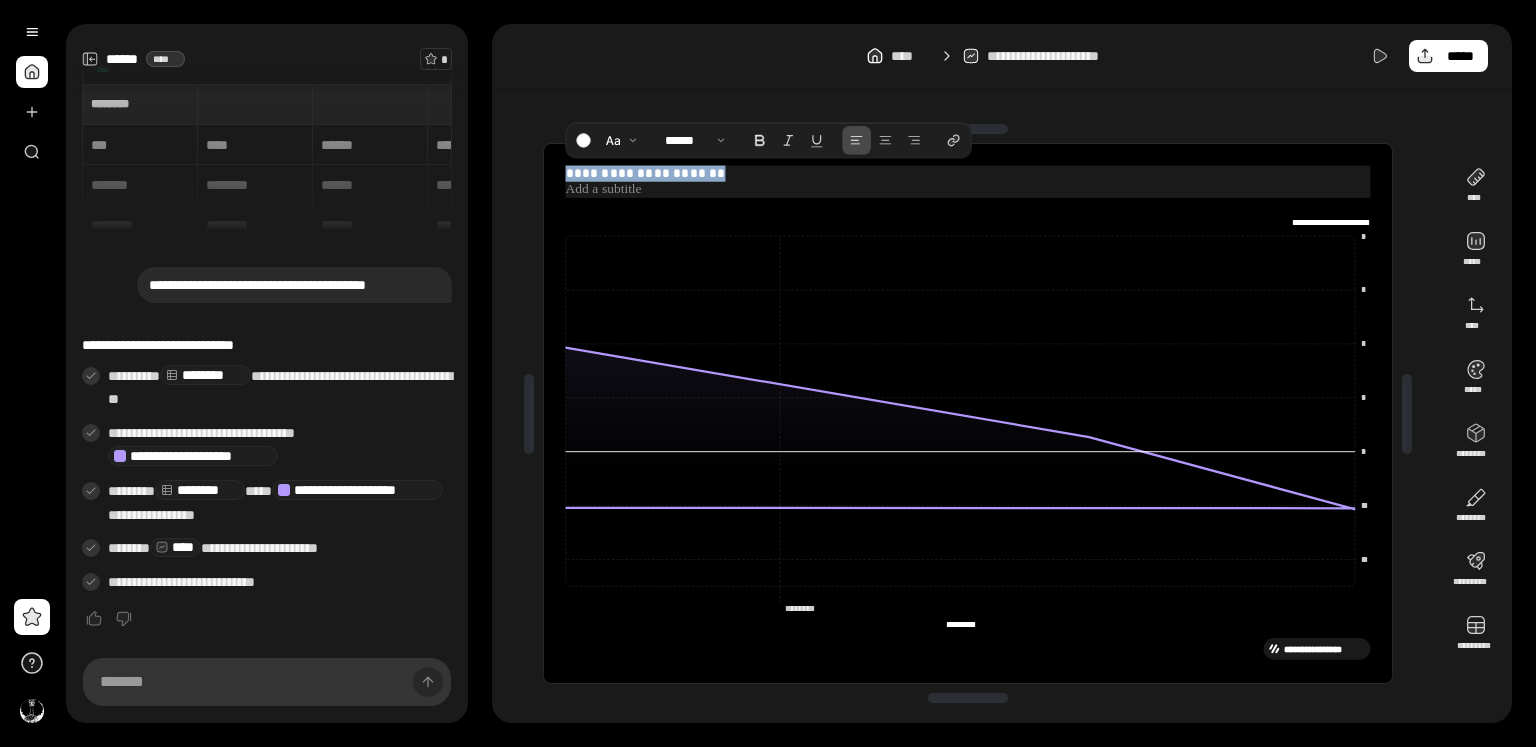 click on "**********" at bounding box center [967, 174] 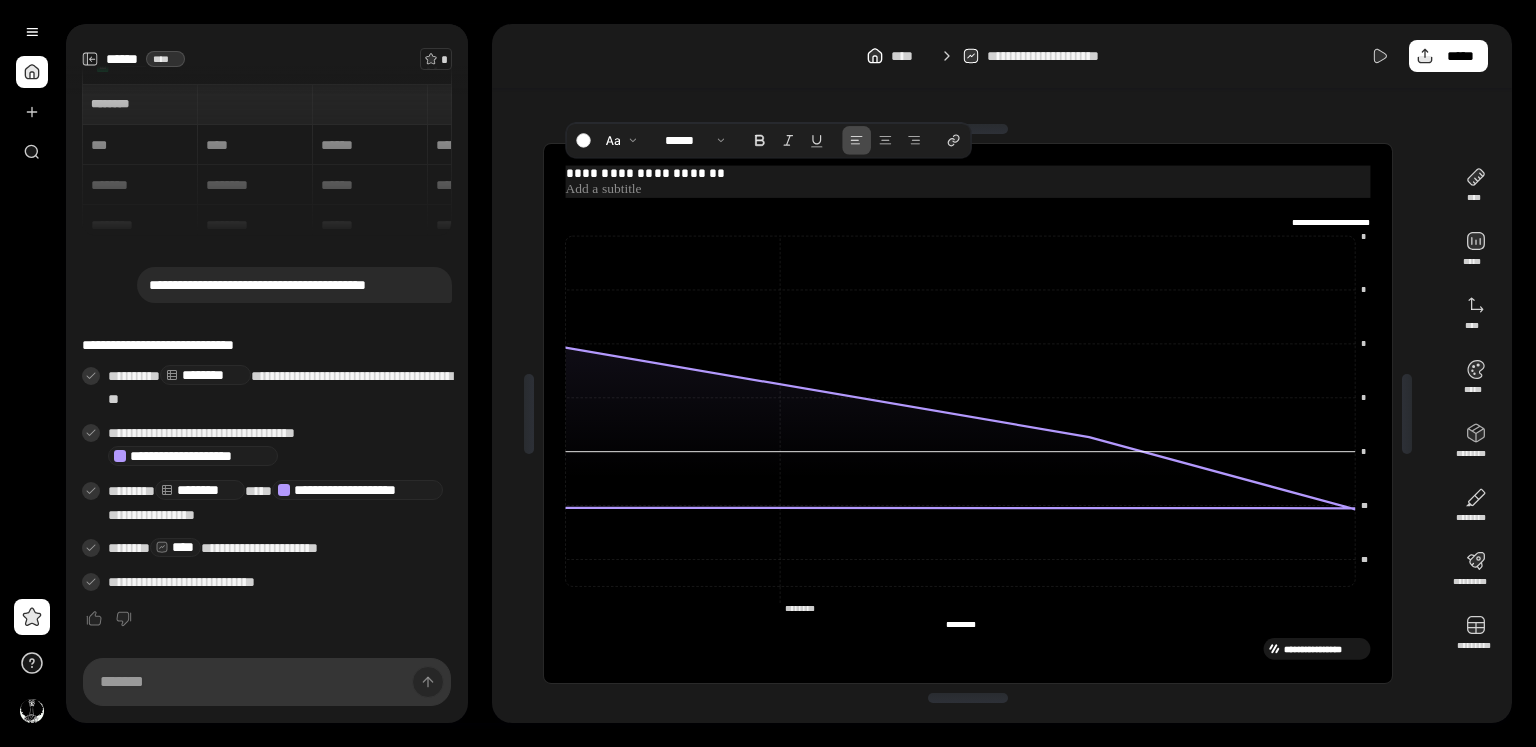 click at bounding box center (967, 190) 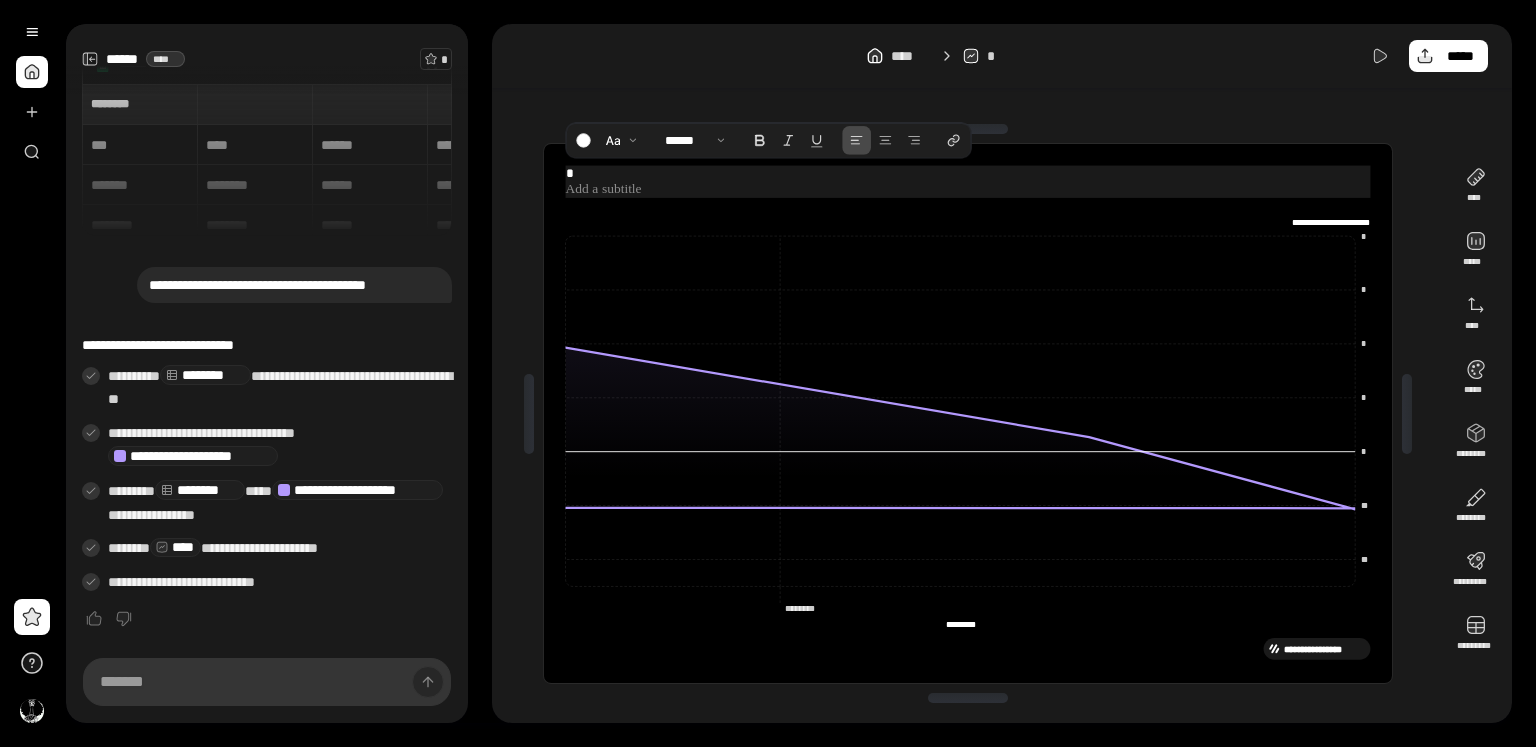 type 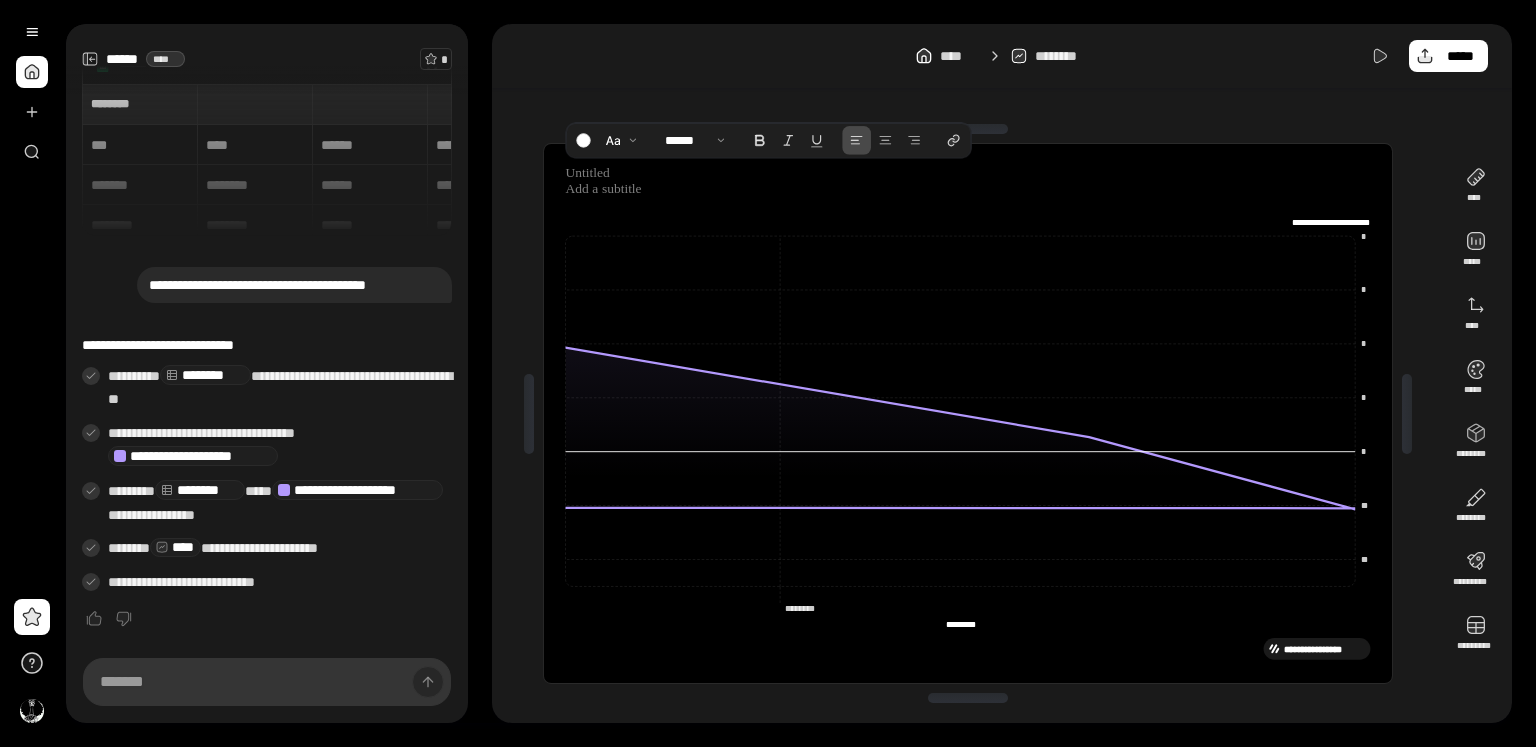 click on "**********" at bounding box center (968, 413) 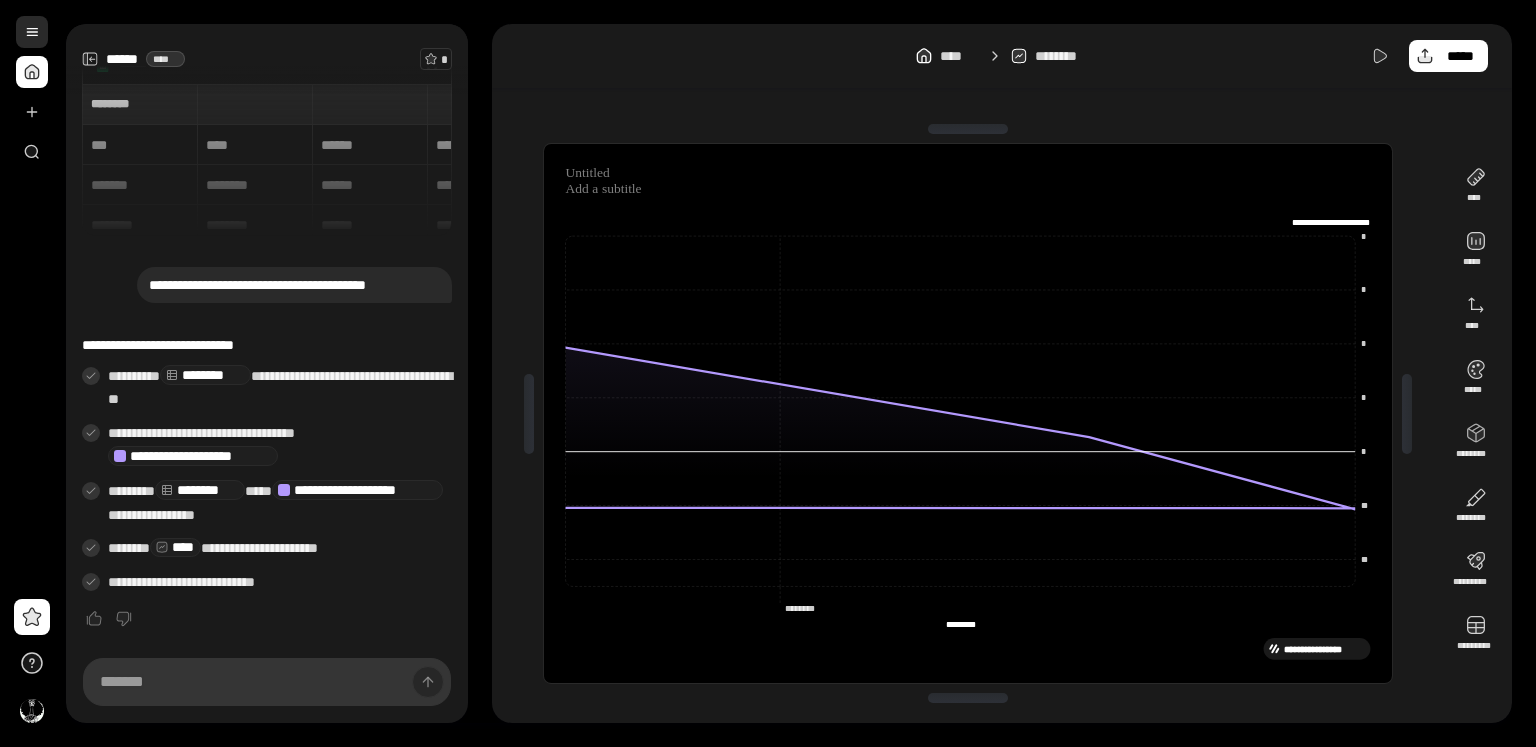 click at bounding box center [32, 32] 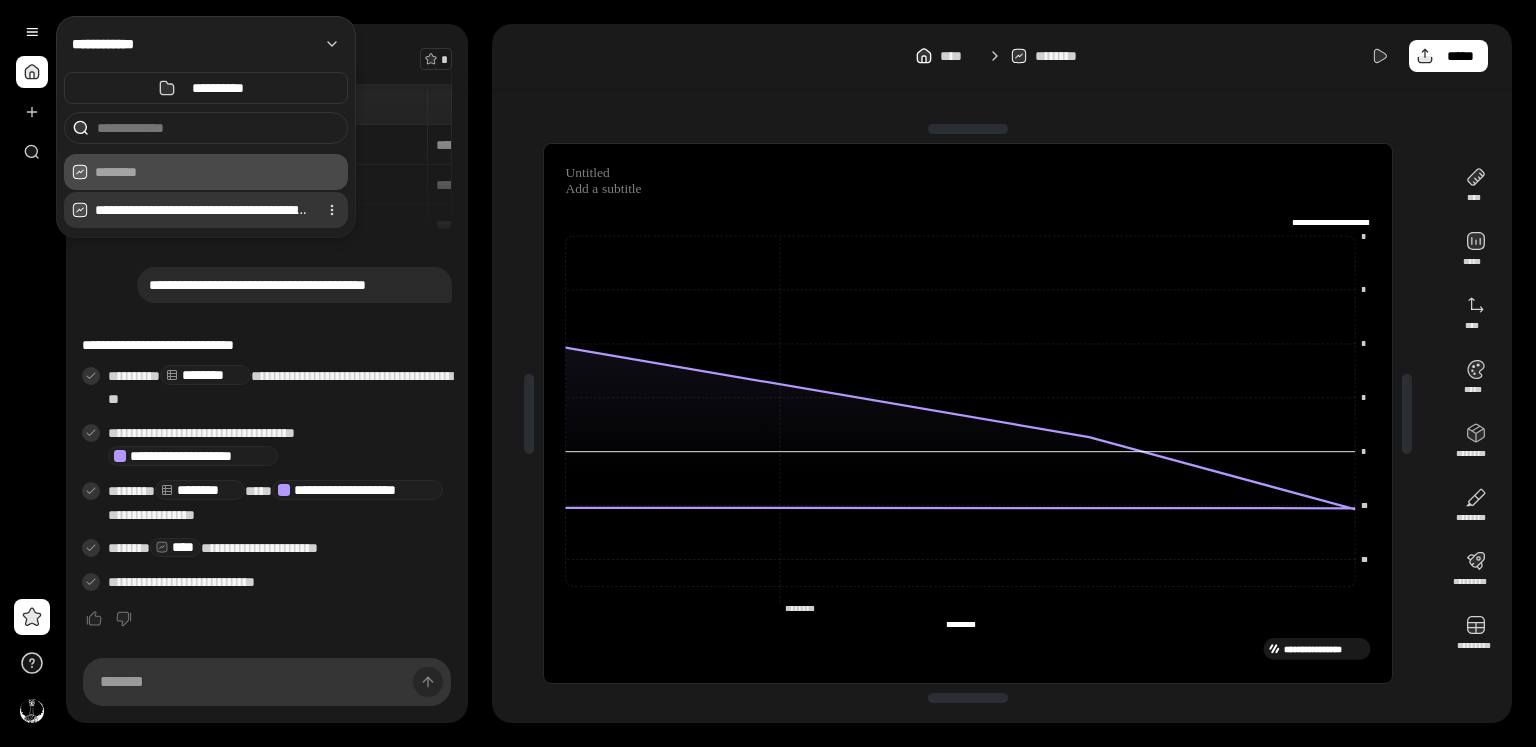 click on "**********" at bounding box center (202, 210) 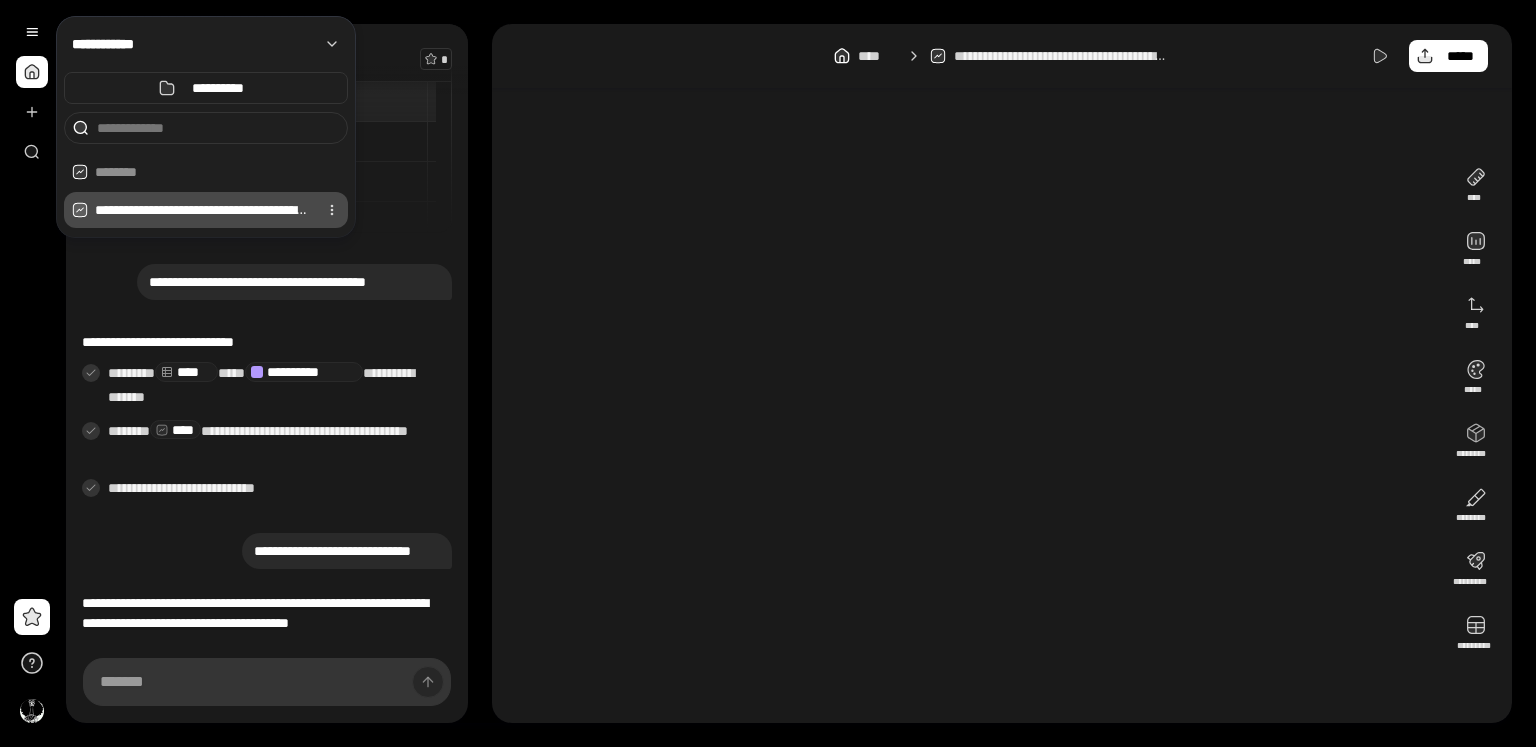 scroll, scrollTop: 56, scrollLeft: 0, axis: vertical 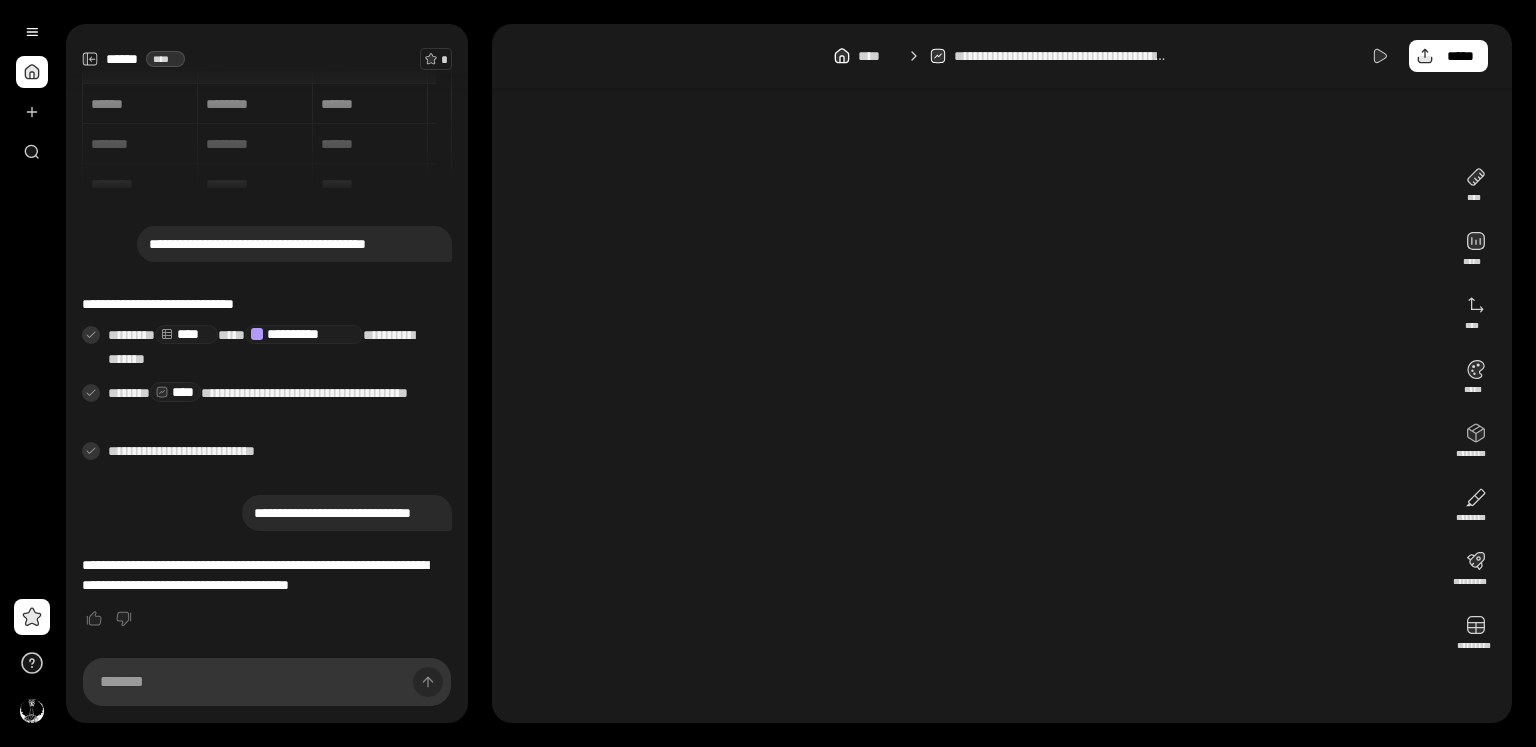 click on "**********" at bounding box center (968, 413) 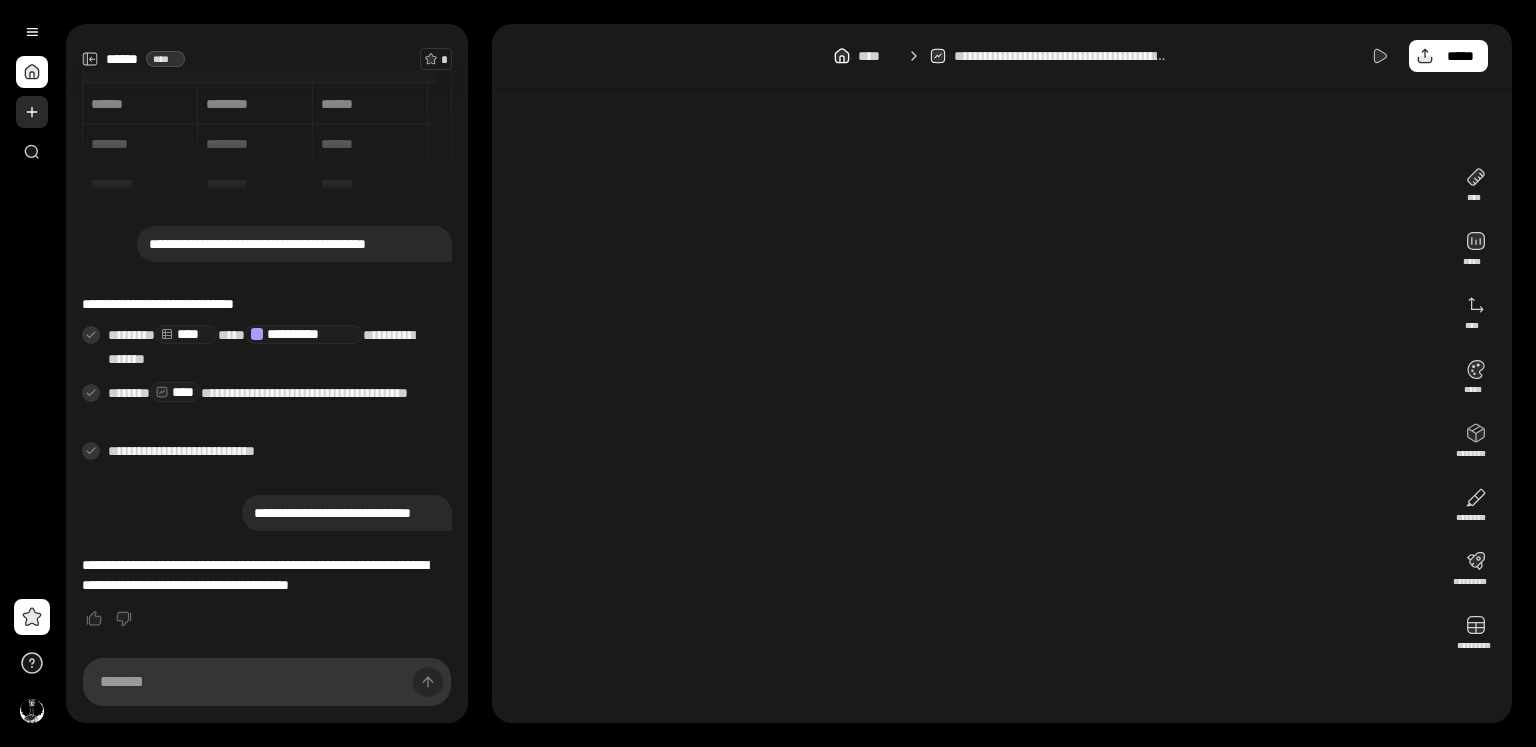 click at bounding box center (32, 112) 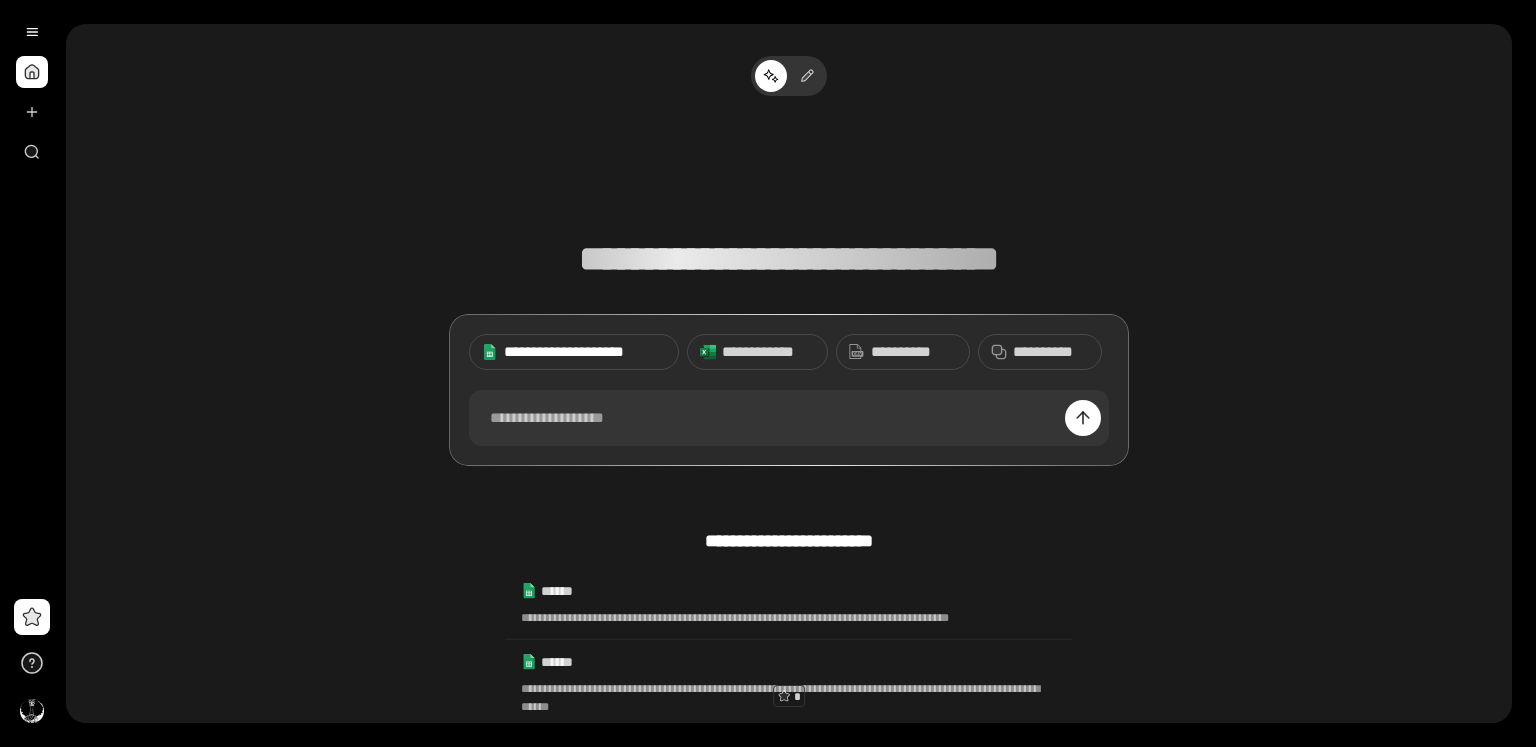 click on "**********" at bounding box center (585, 352) 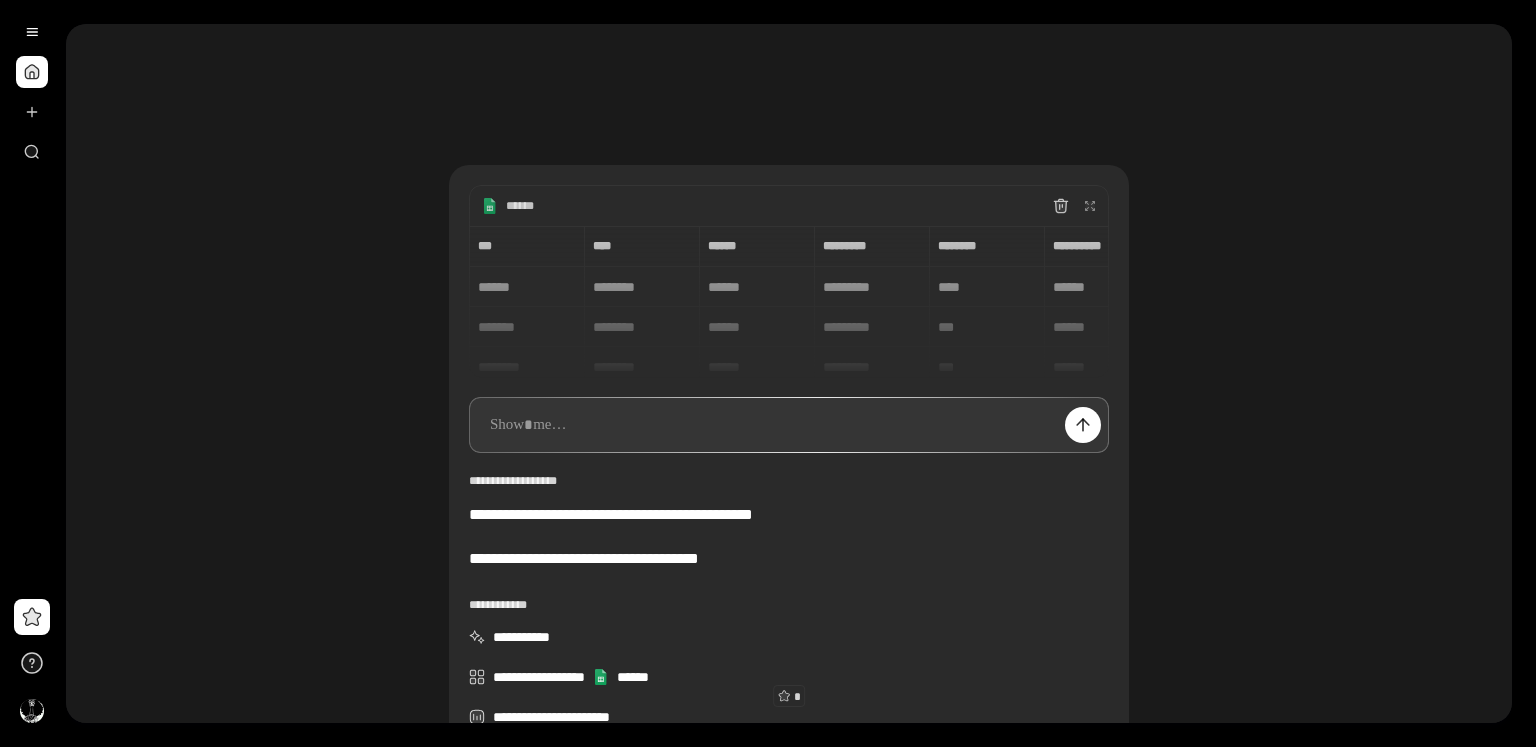 type 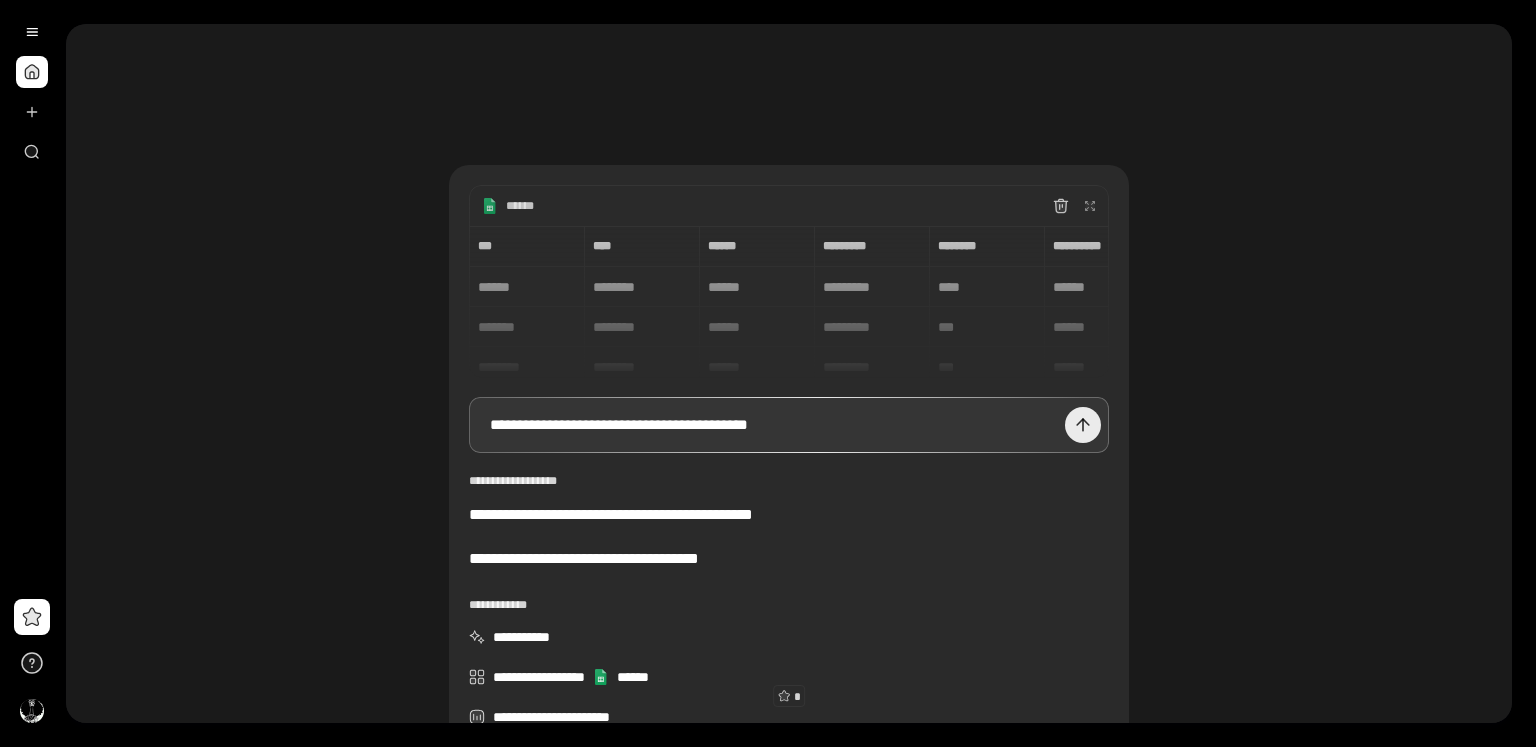 click at bounding box center [1083, 425] 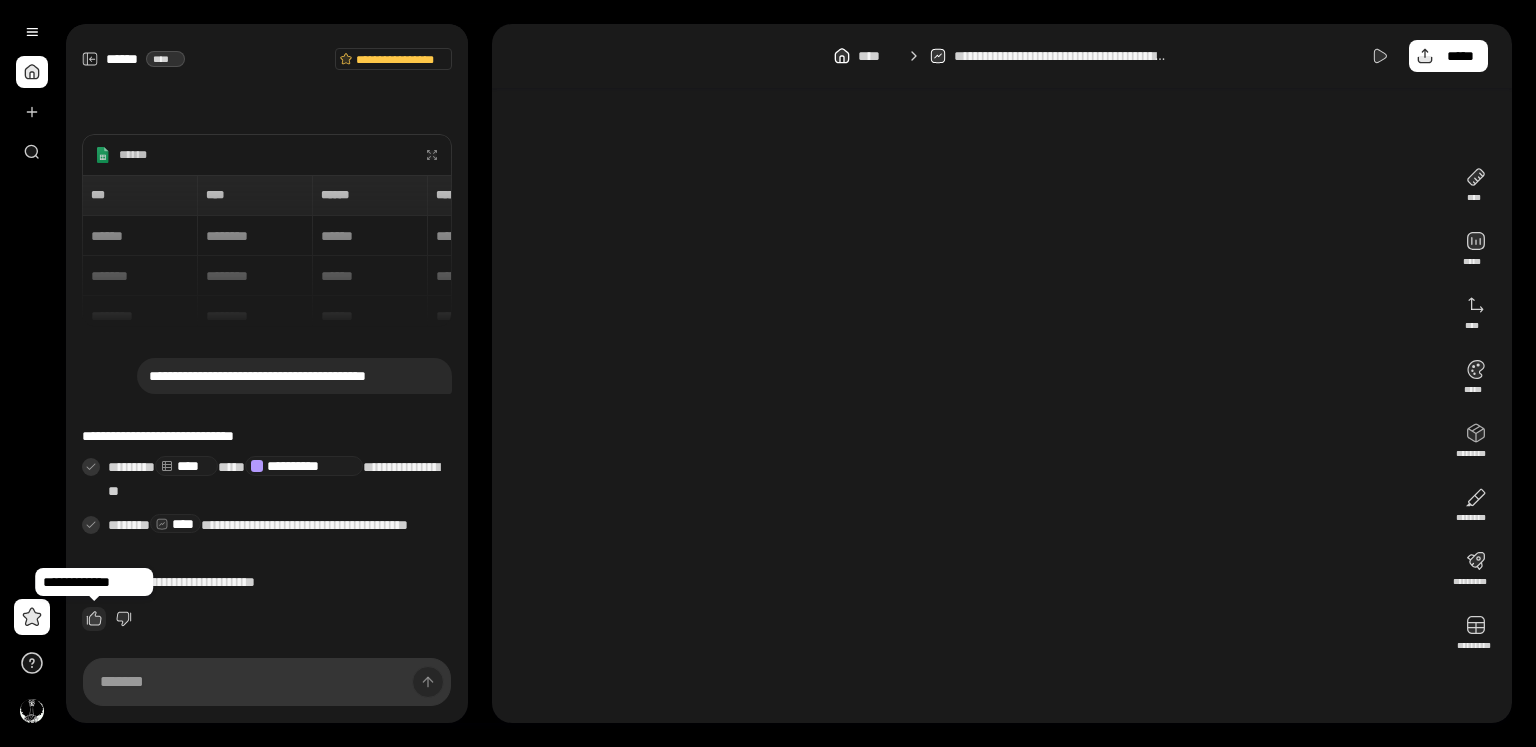 click at bounding box center [94, 619] 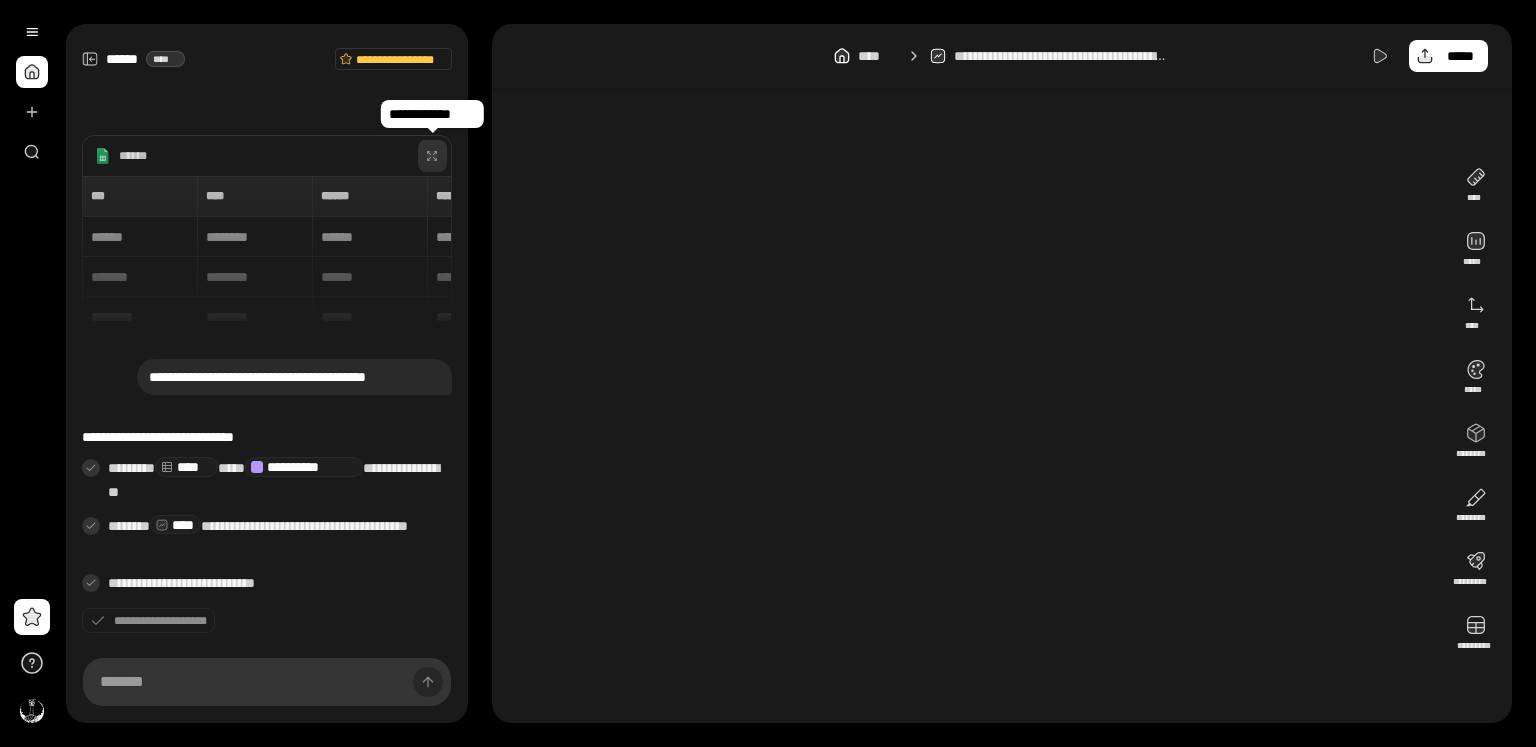click 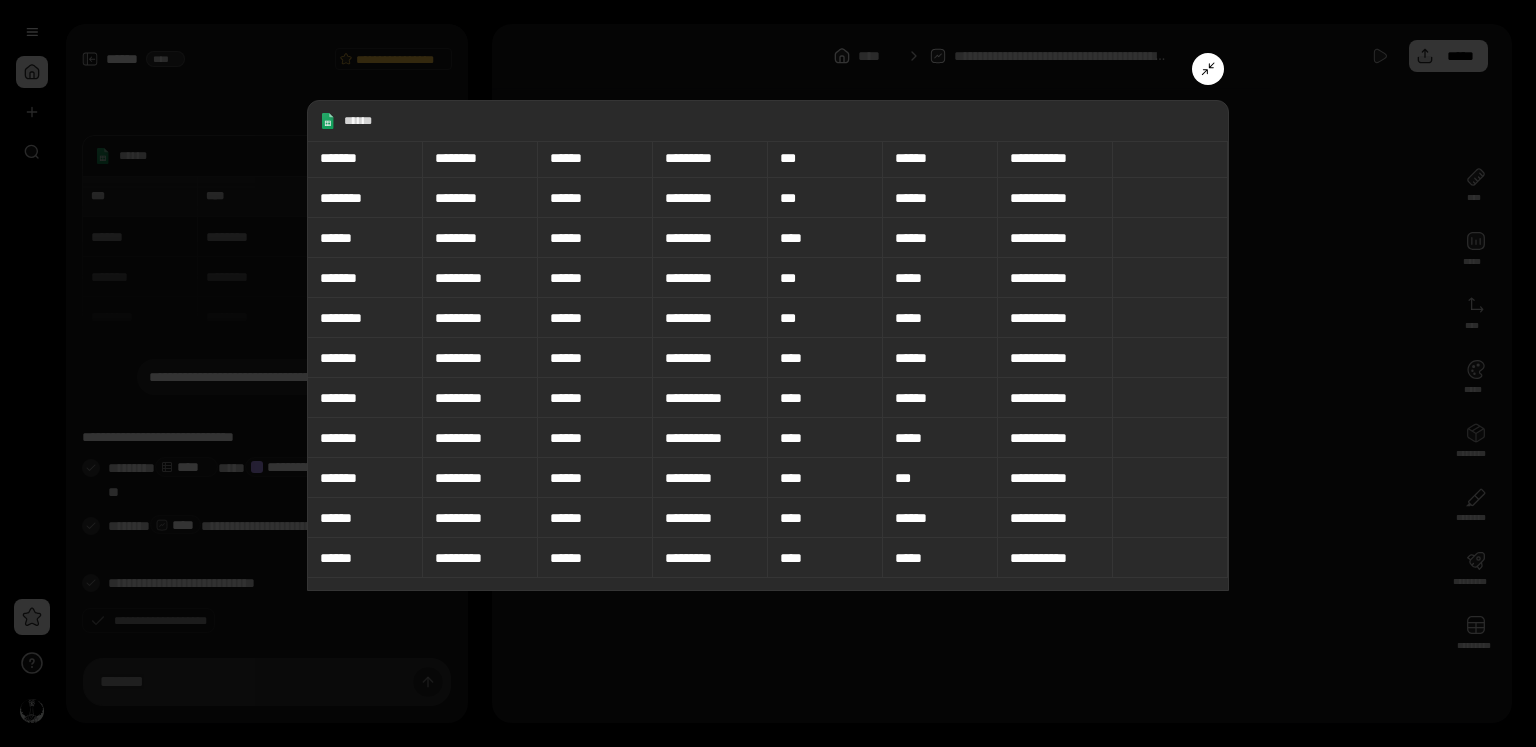 scroll, scrollTop: 0, scrollLeft: 0, axis: both 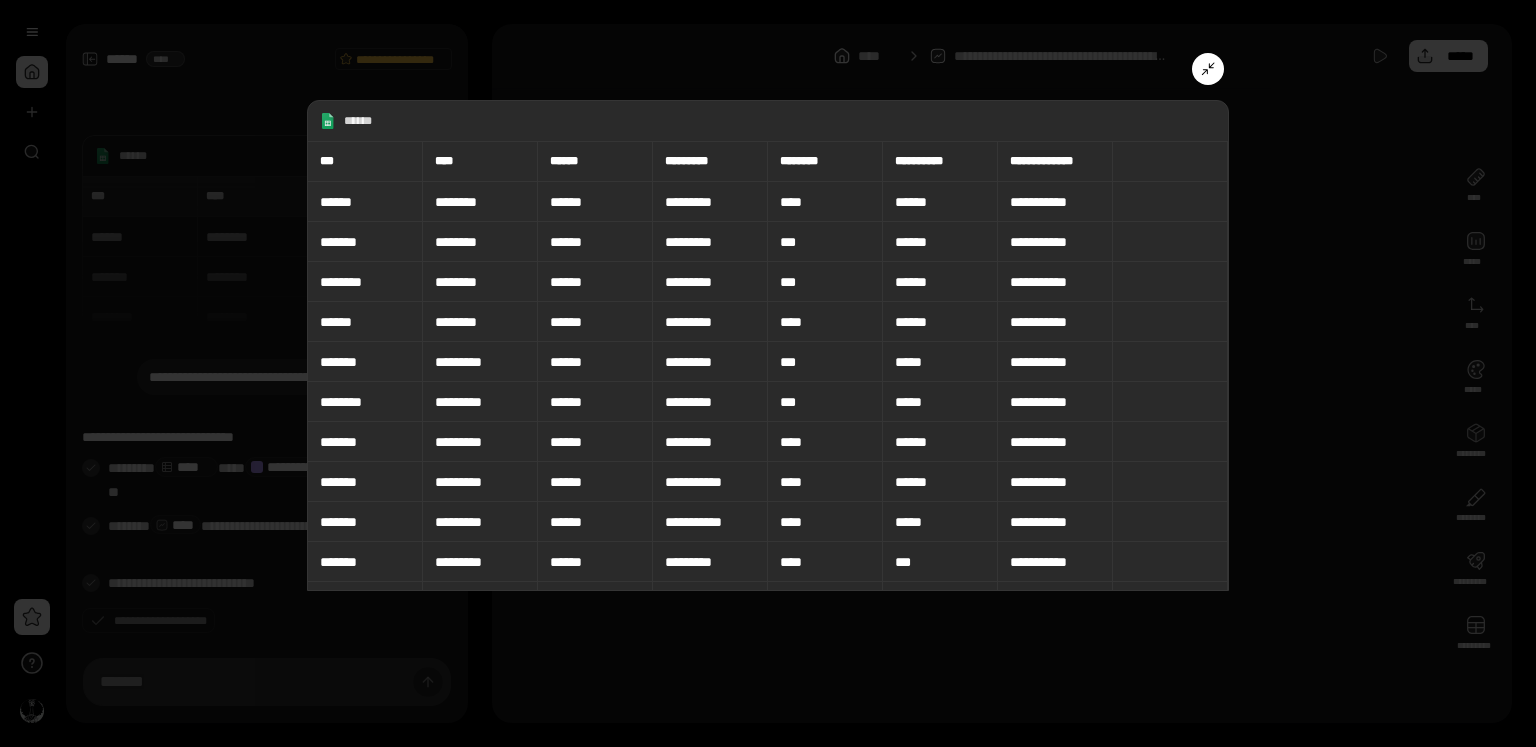 click on "**********" at bounding box center [1055, 242] 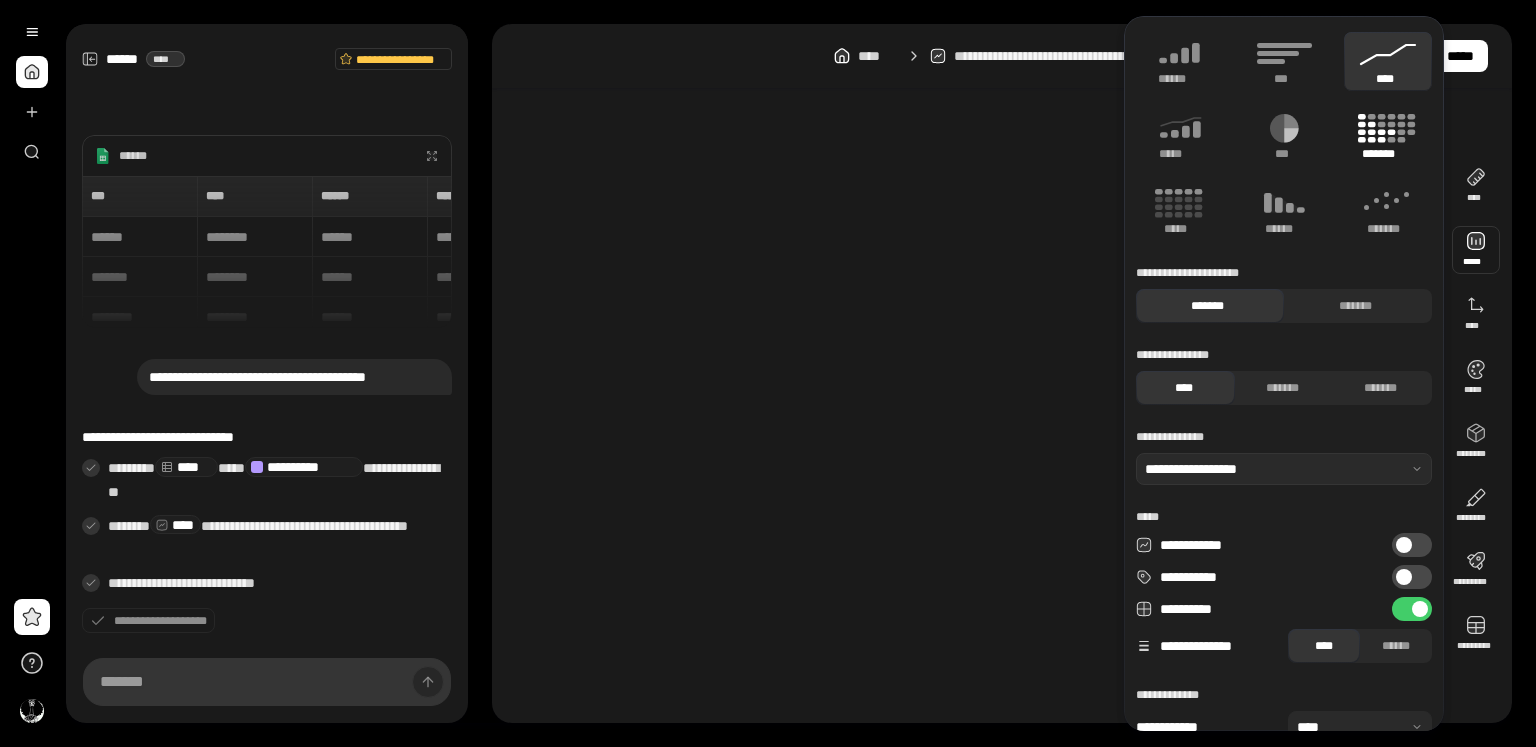 click 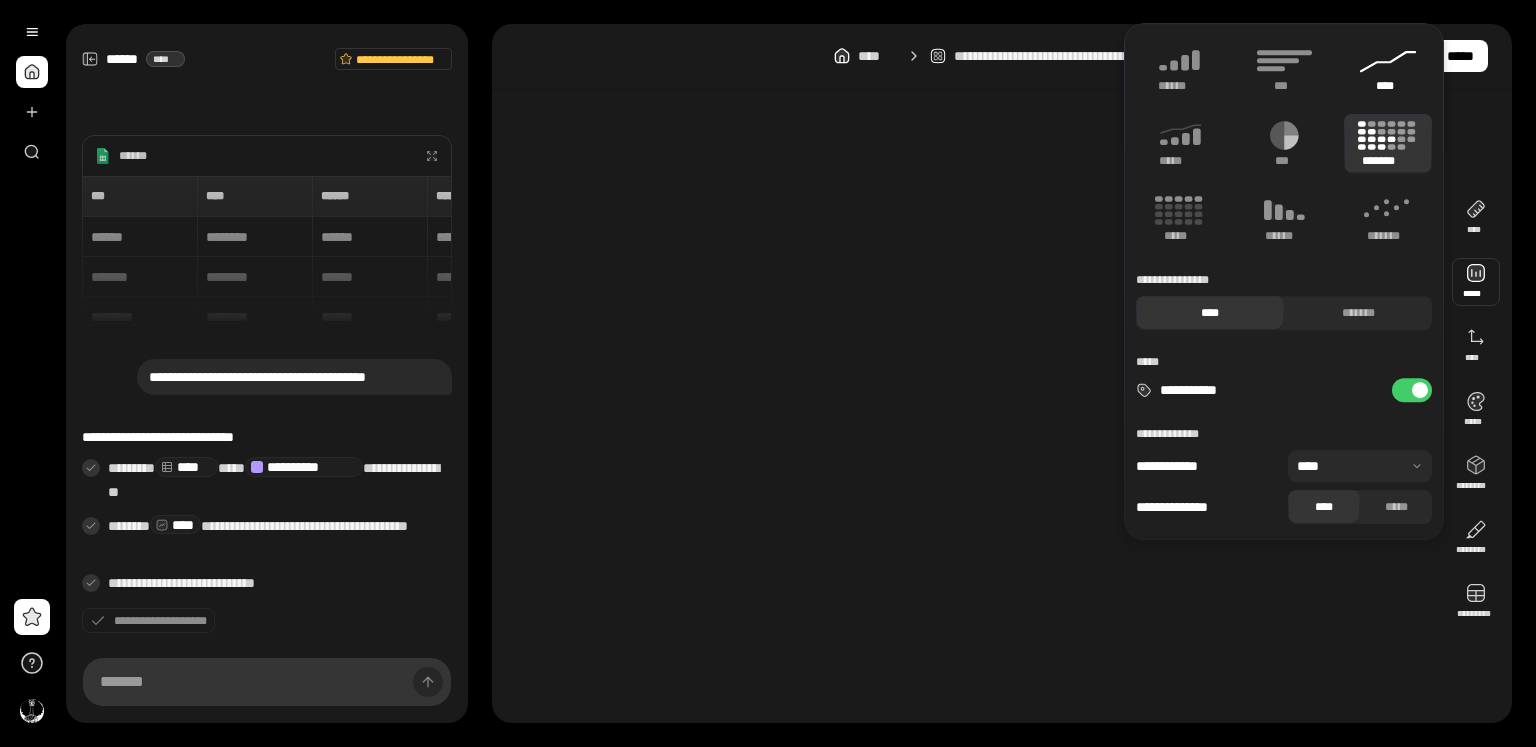 click on "****" at bounding box center [1388, 86] 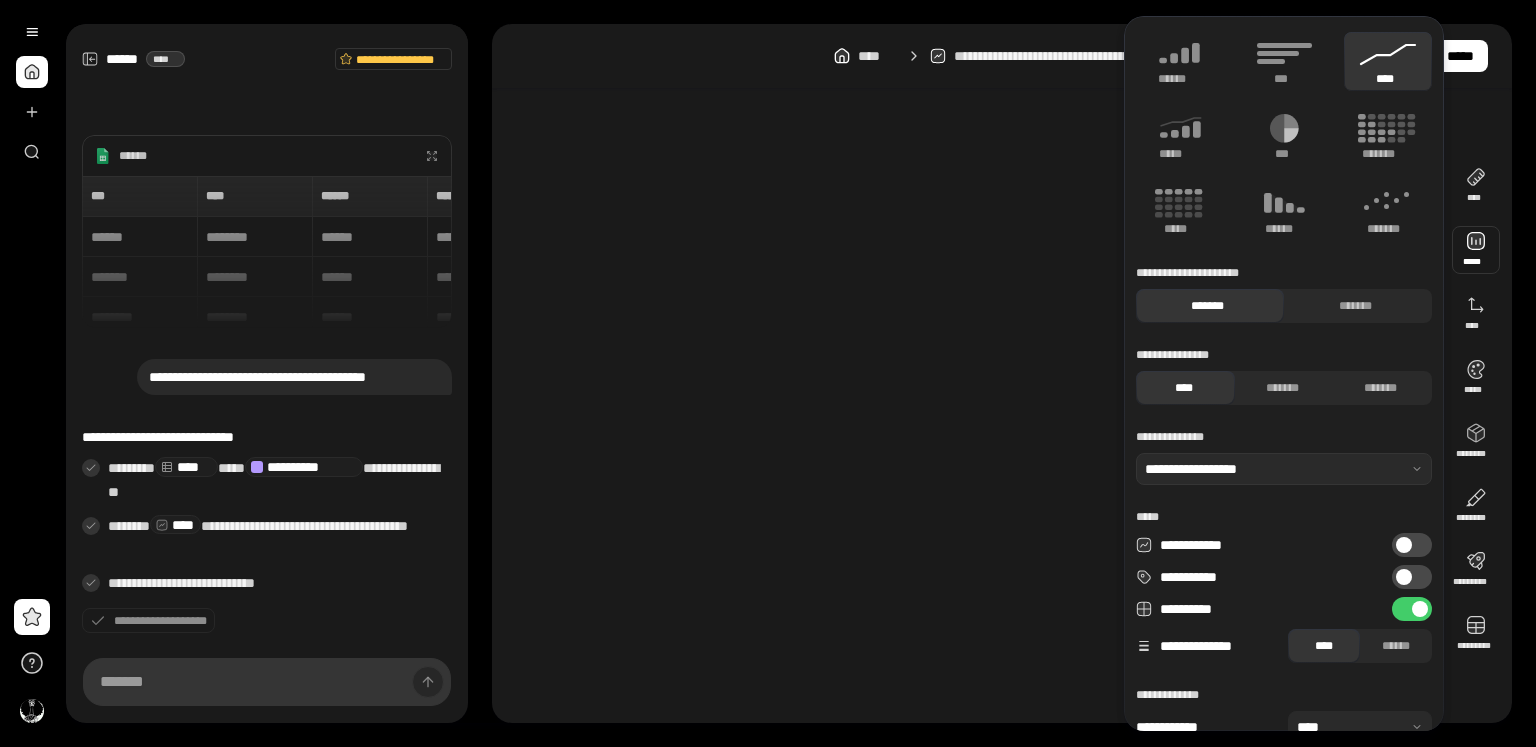 click on "**********" at bounding box center [968, 413] 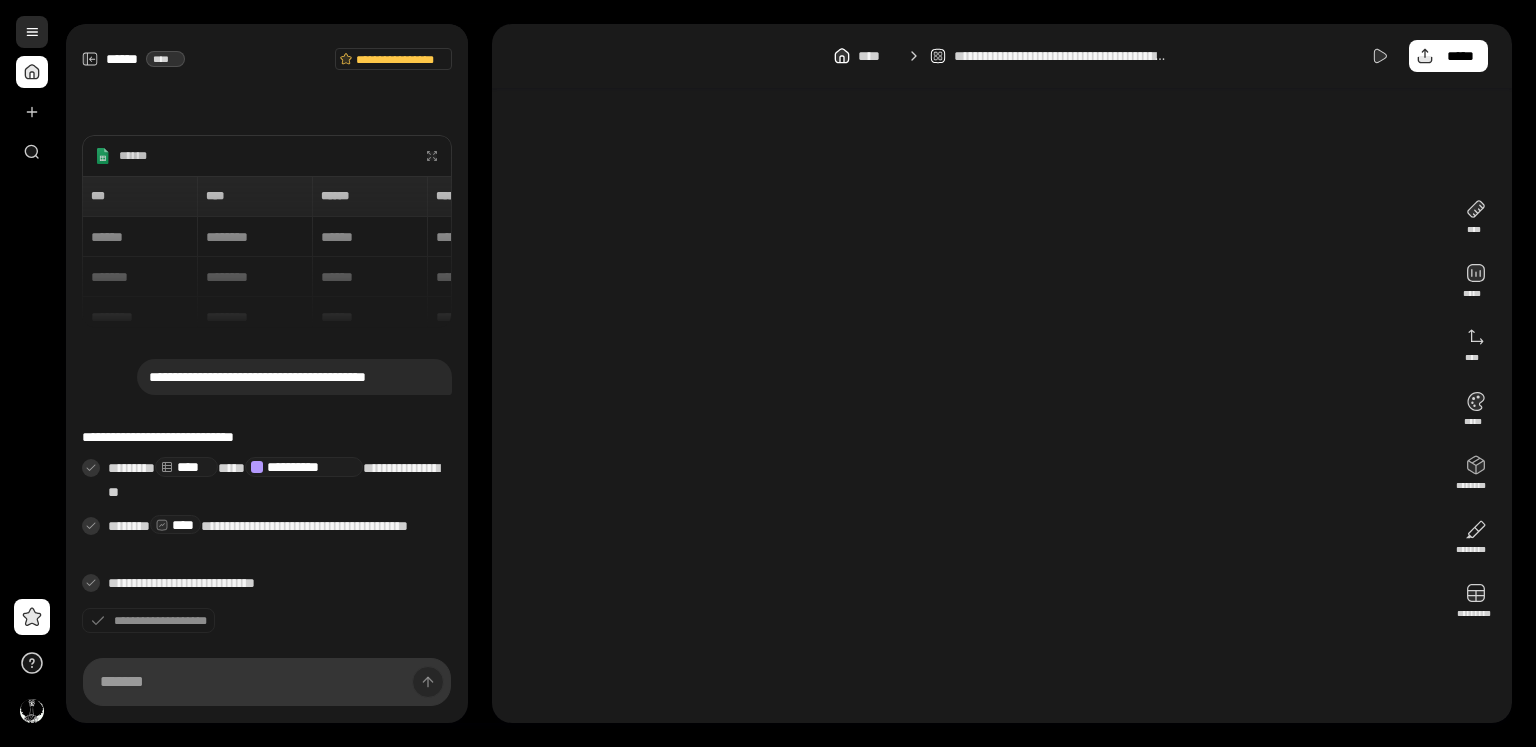 click at bounding box center (32, 32) 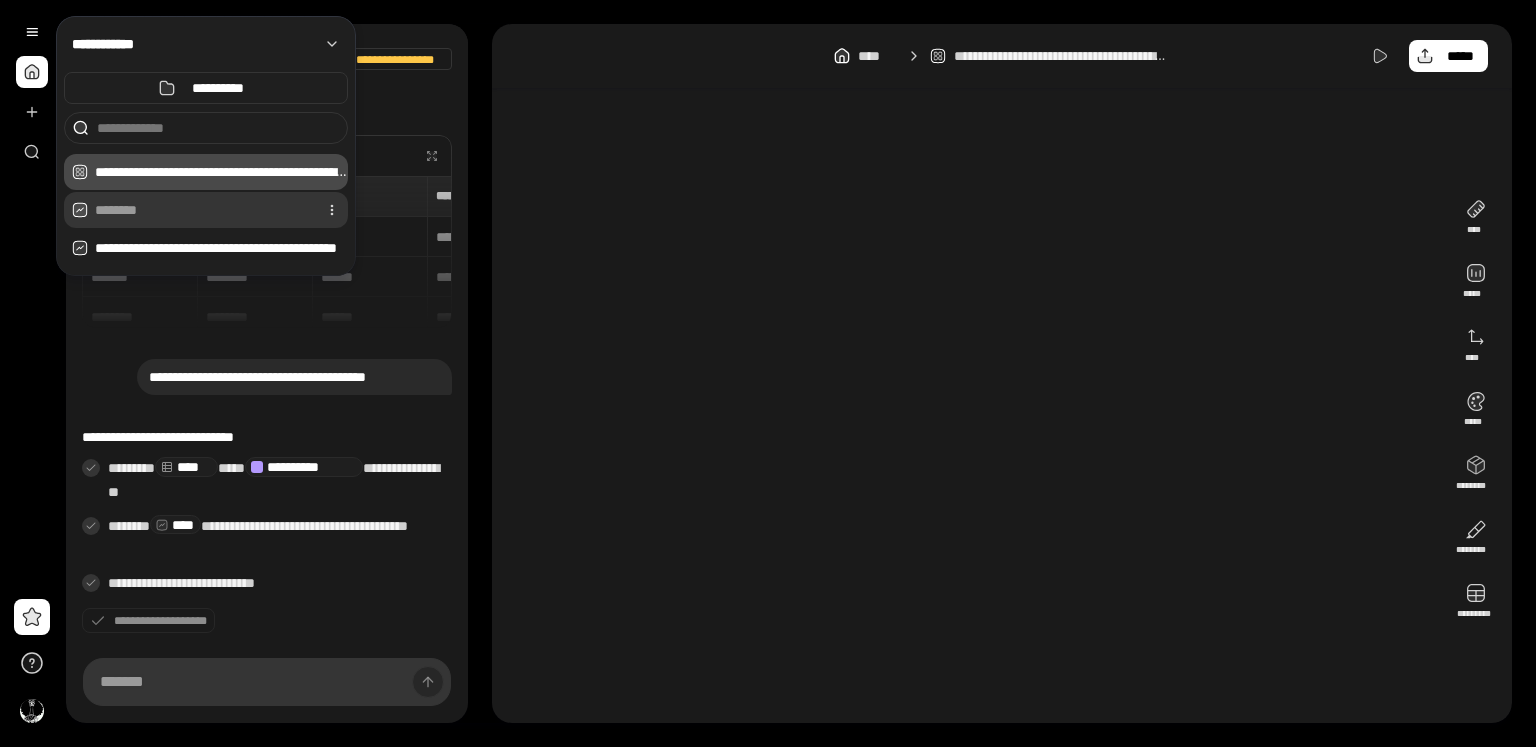 click at bounding box center (202, 210) 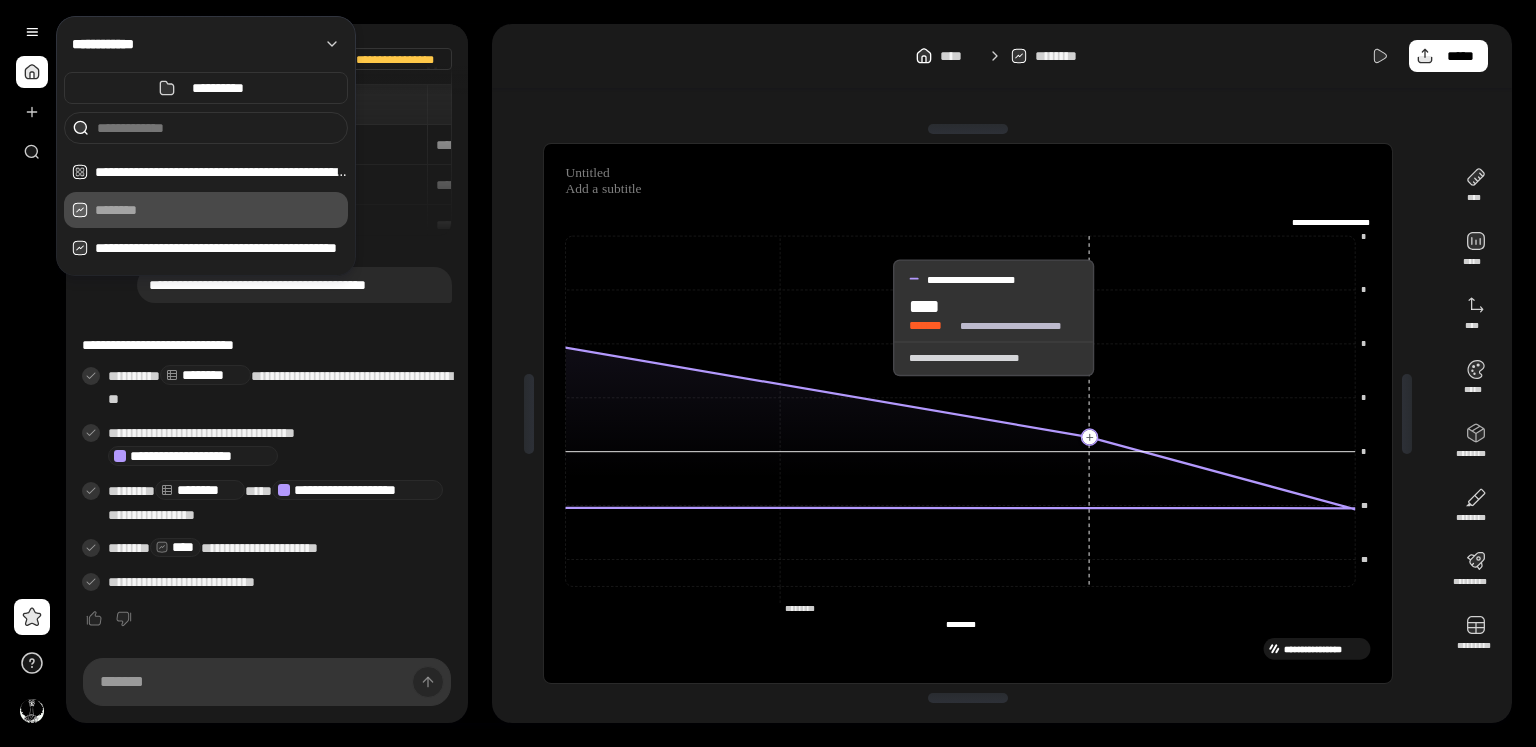 click 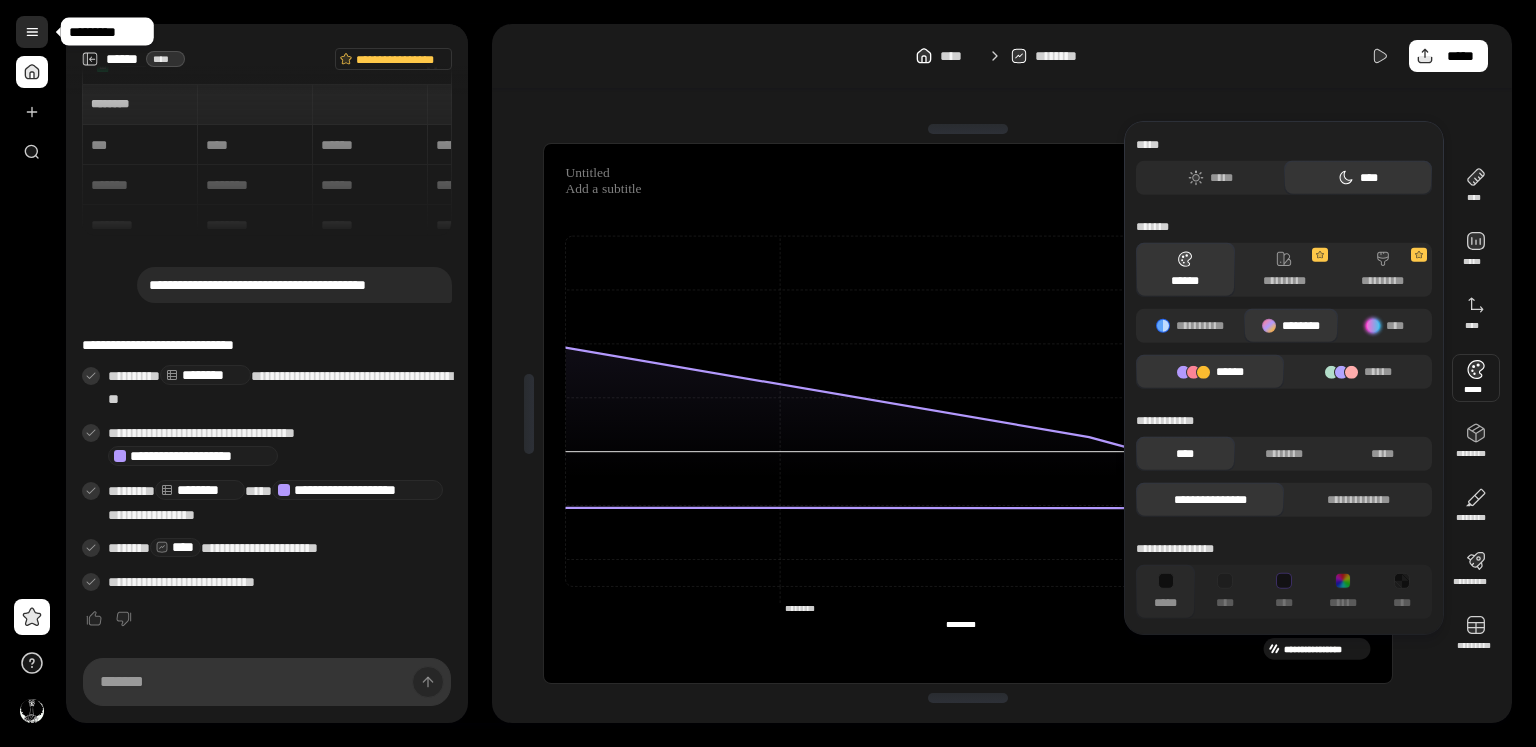 click at bounding box center (32, 32) 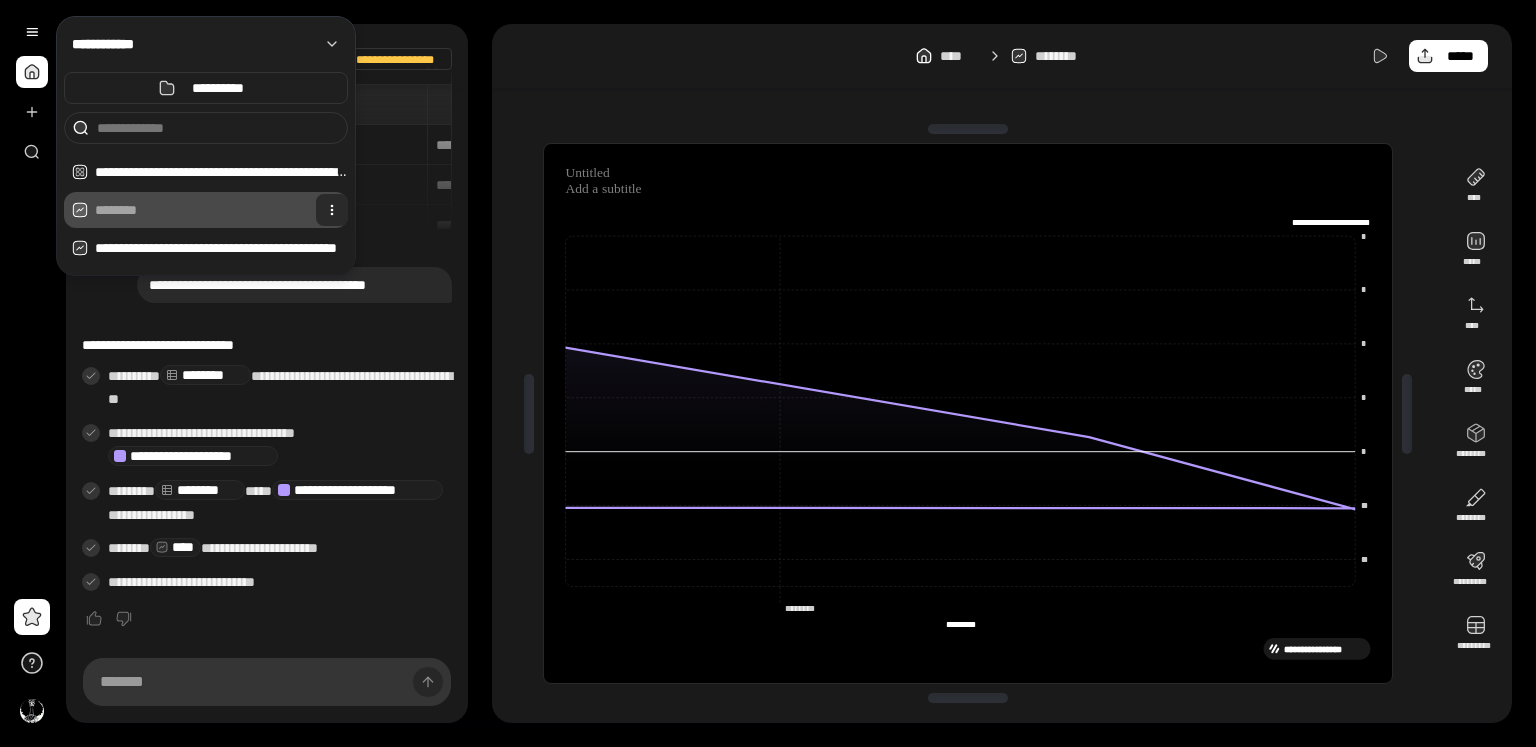 click at bounding box center (332, 210) 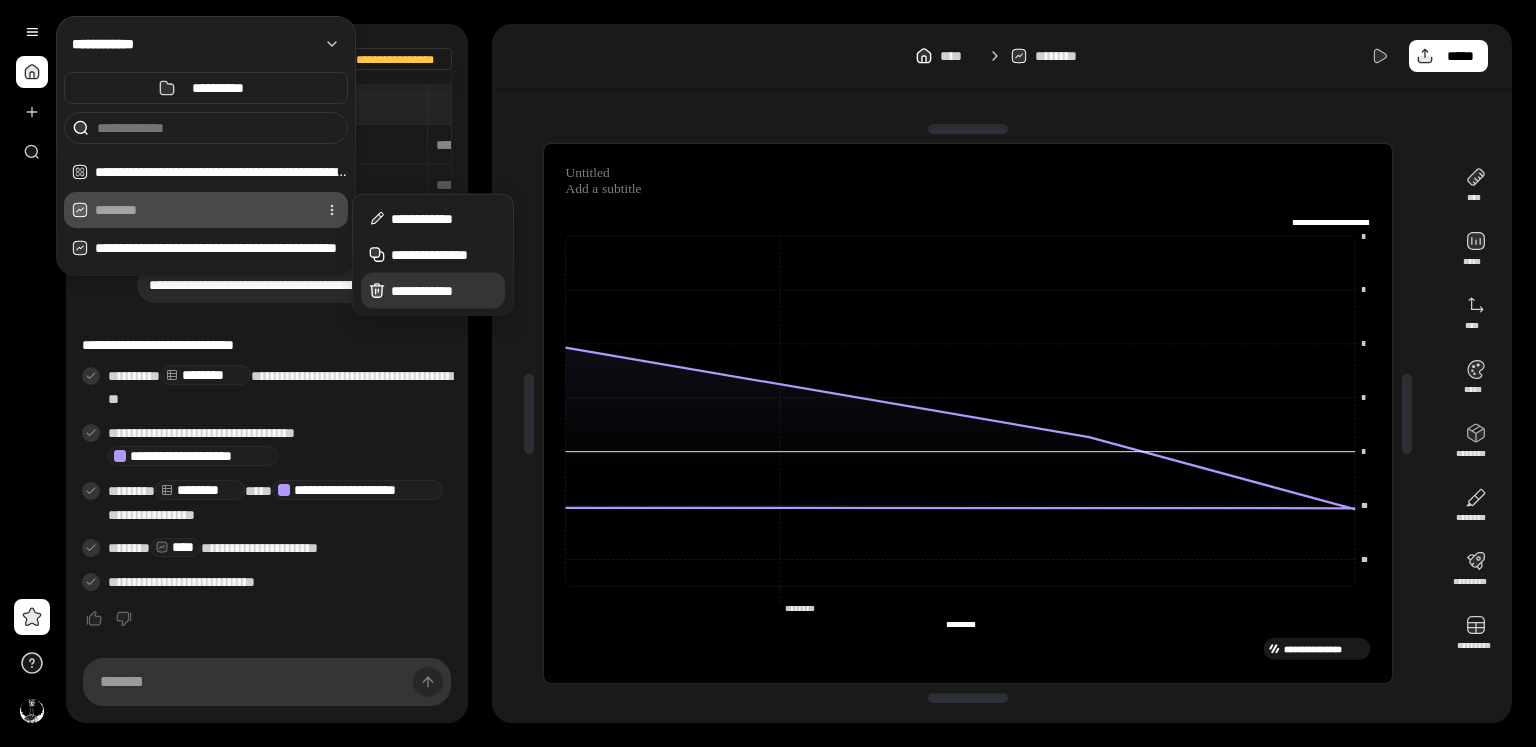 click on "**********" at bounding box center [444, 291] 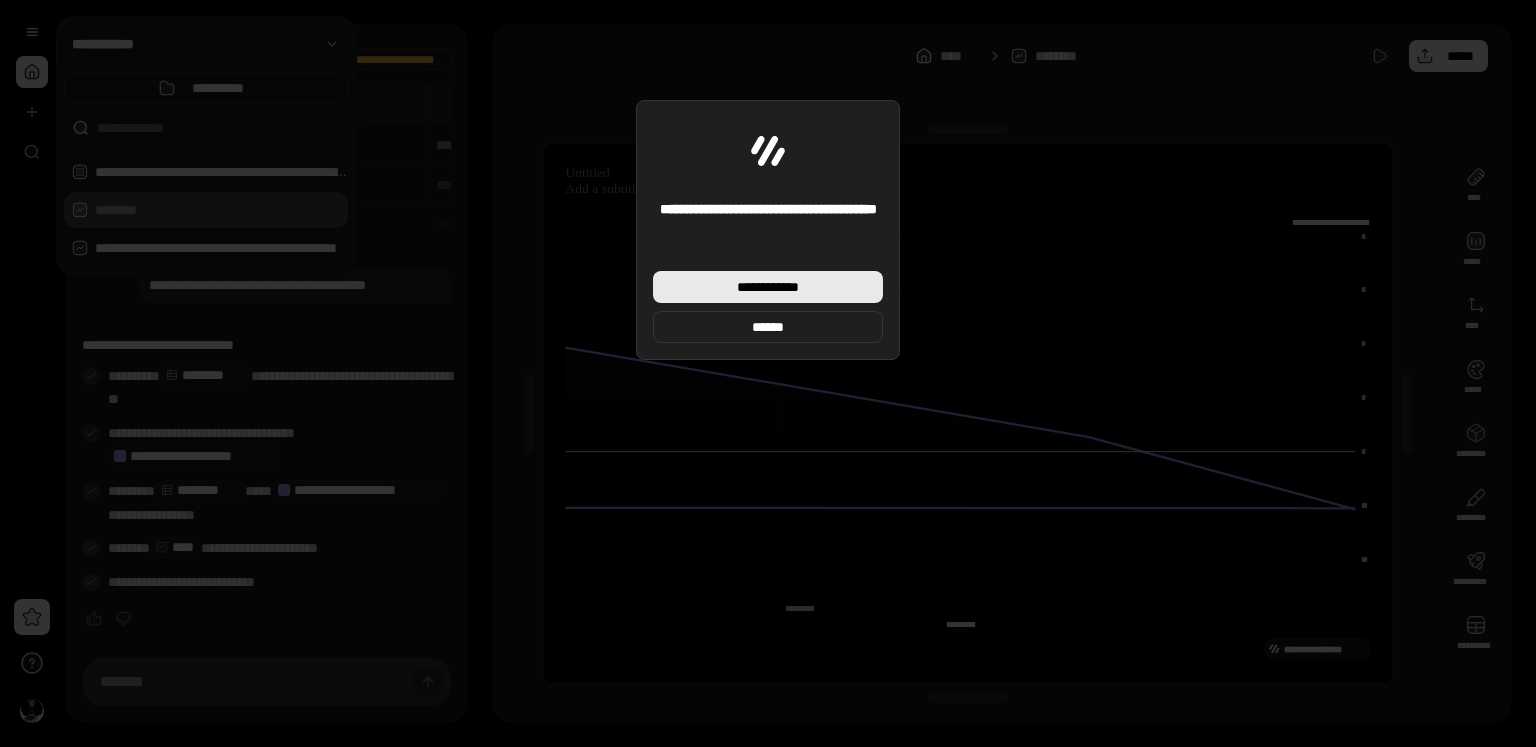 click on "**********" at bounding box center [768, 287] 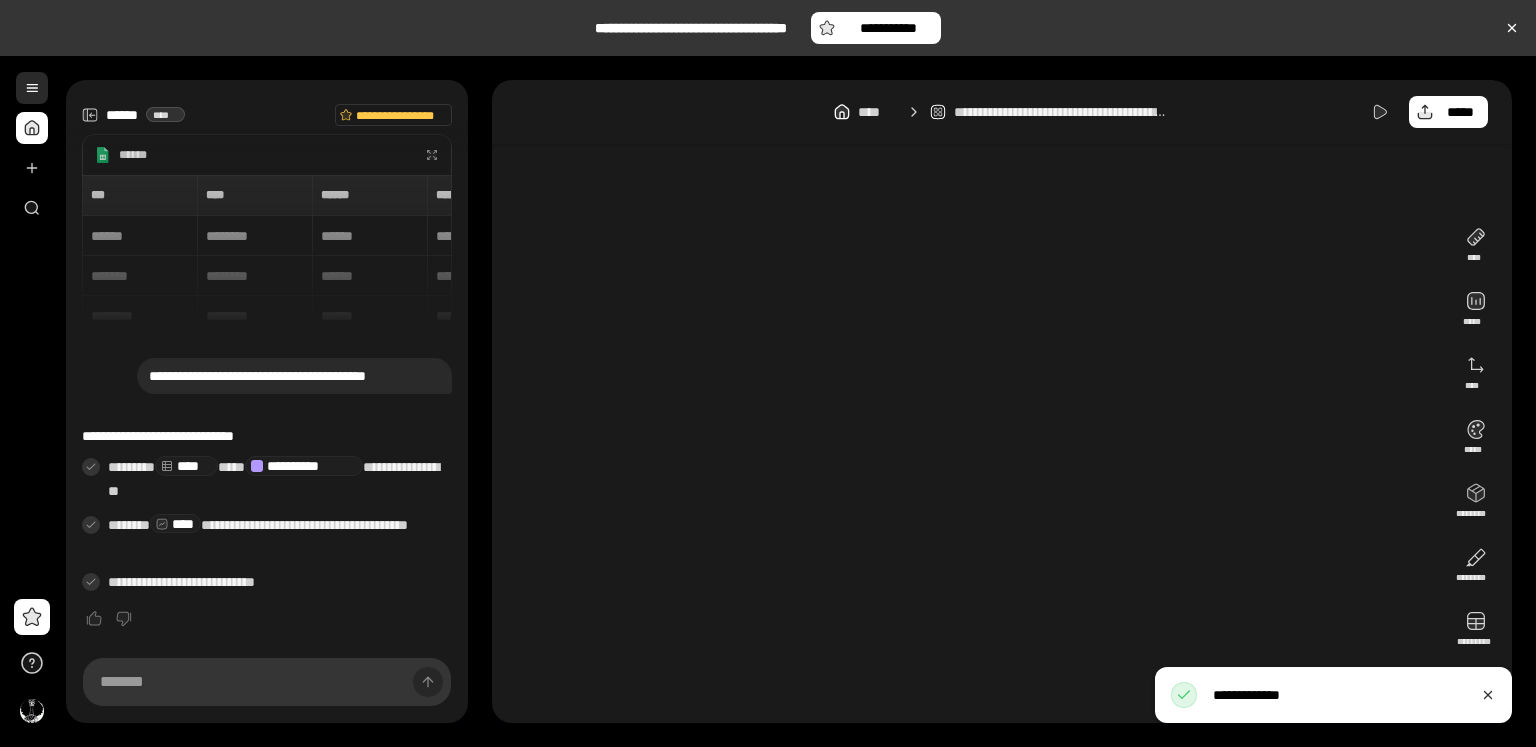 click at bounding box center (32, 88) 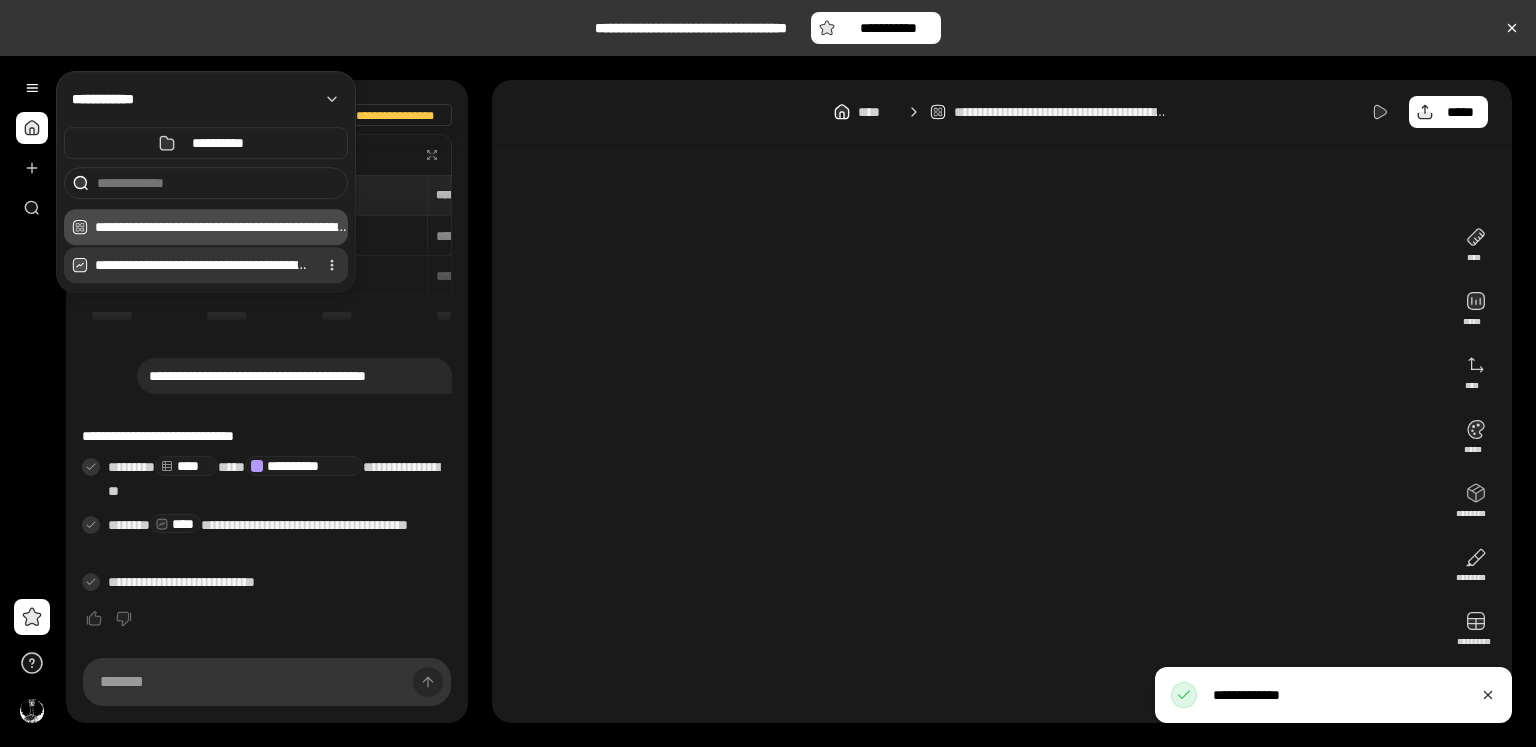 click on "**********" at bounding box center (202, 265) 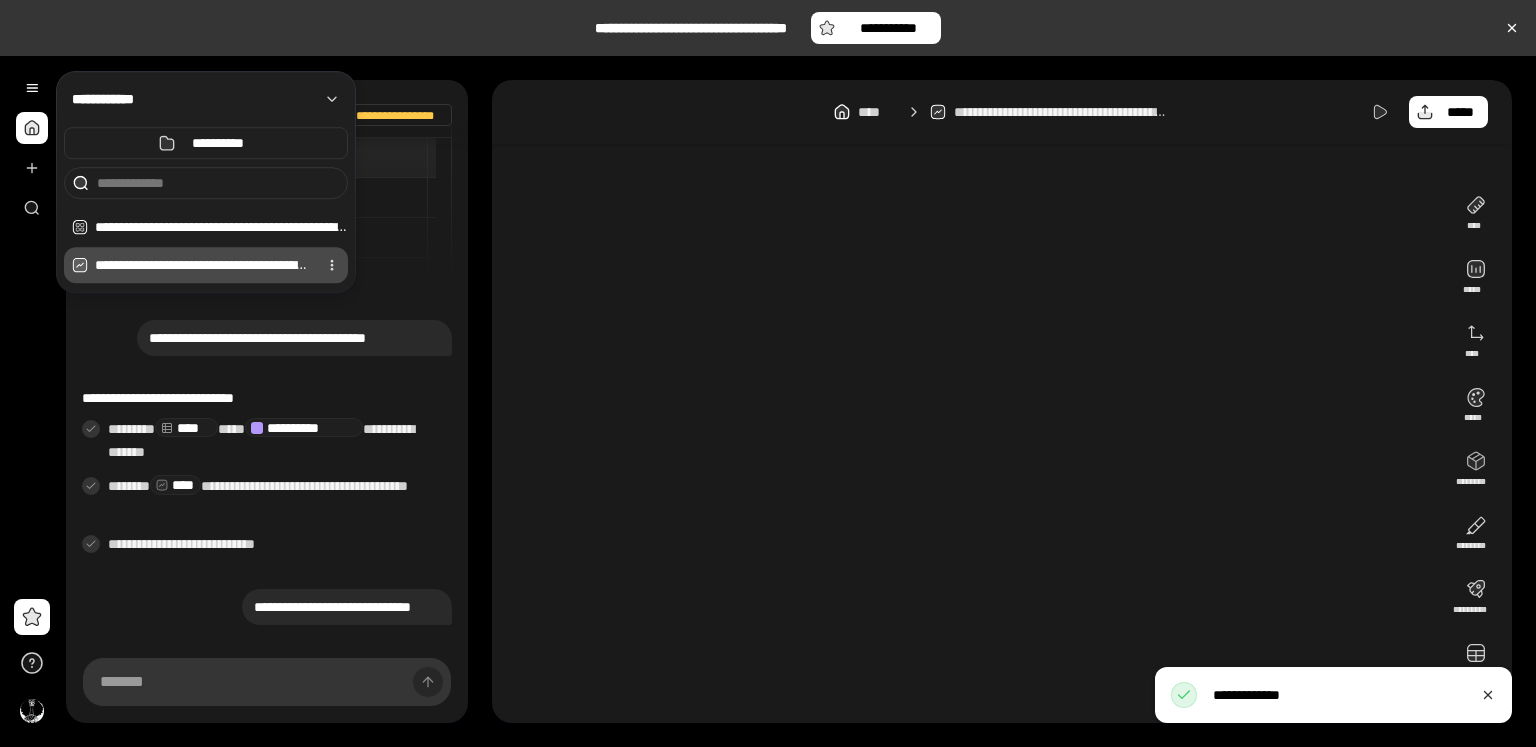 scroll, scrollTop: 111, scrollLeft: 0, axis: vertical 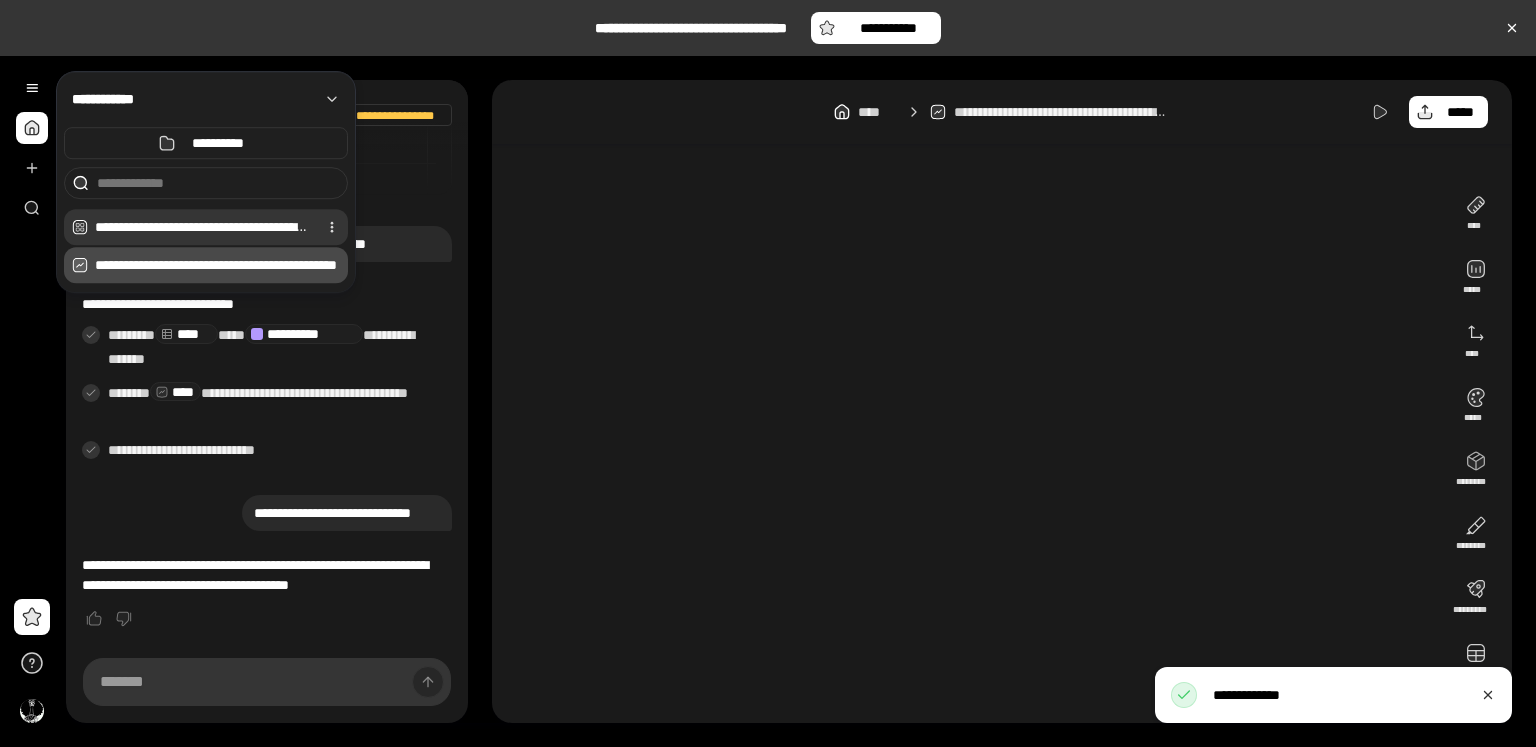 click on "**********" at bounding box center [202, 227] 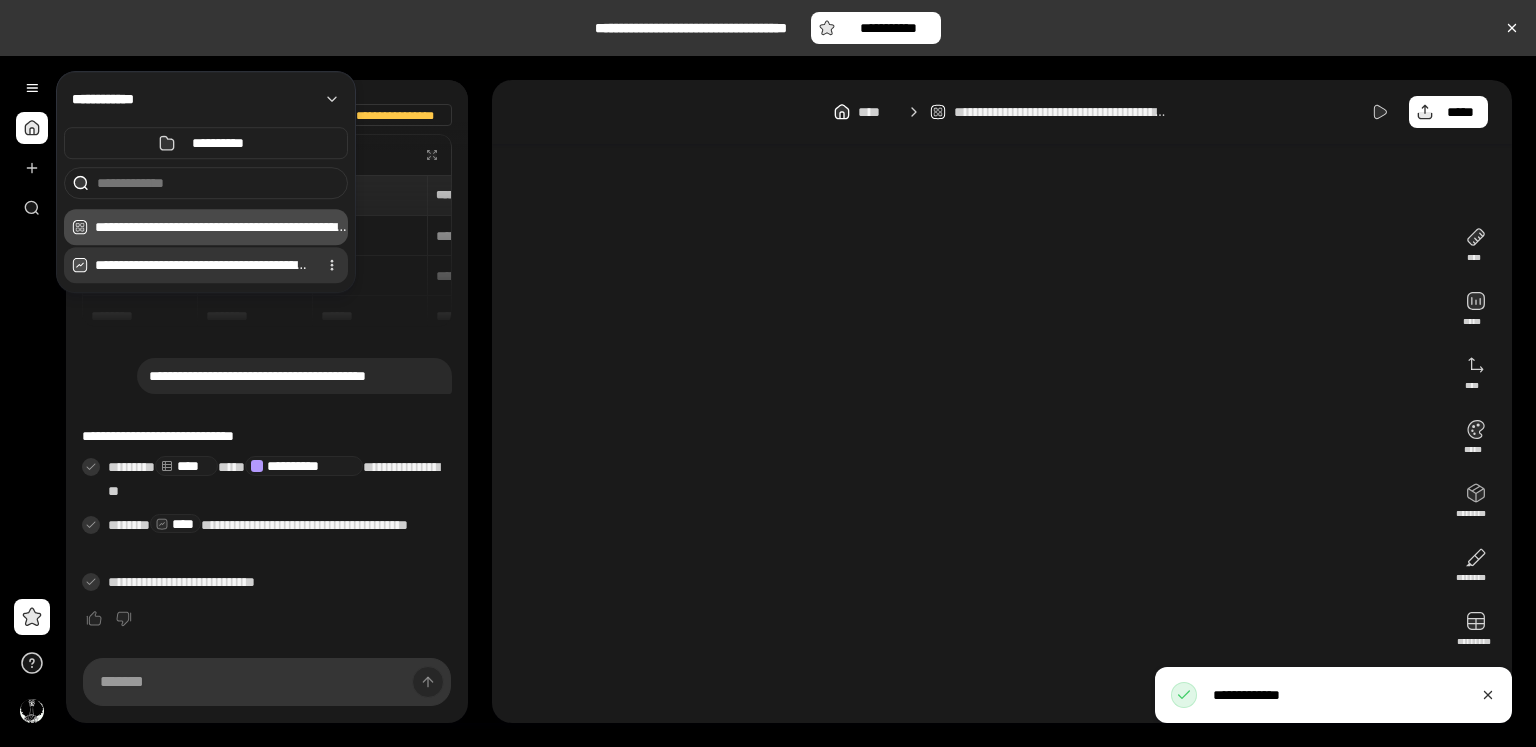 click on "**********" at bounding box center [202, 265] 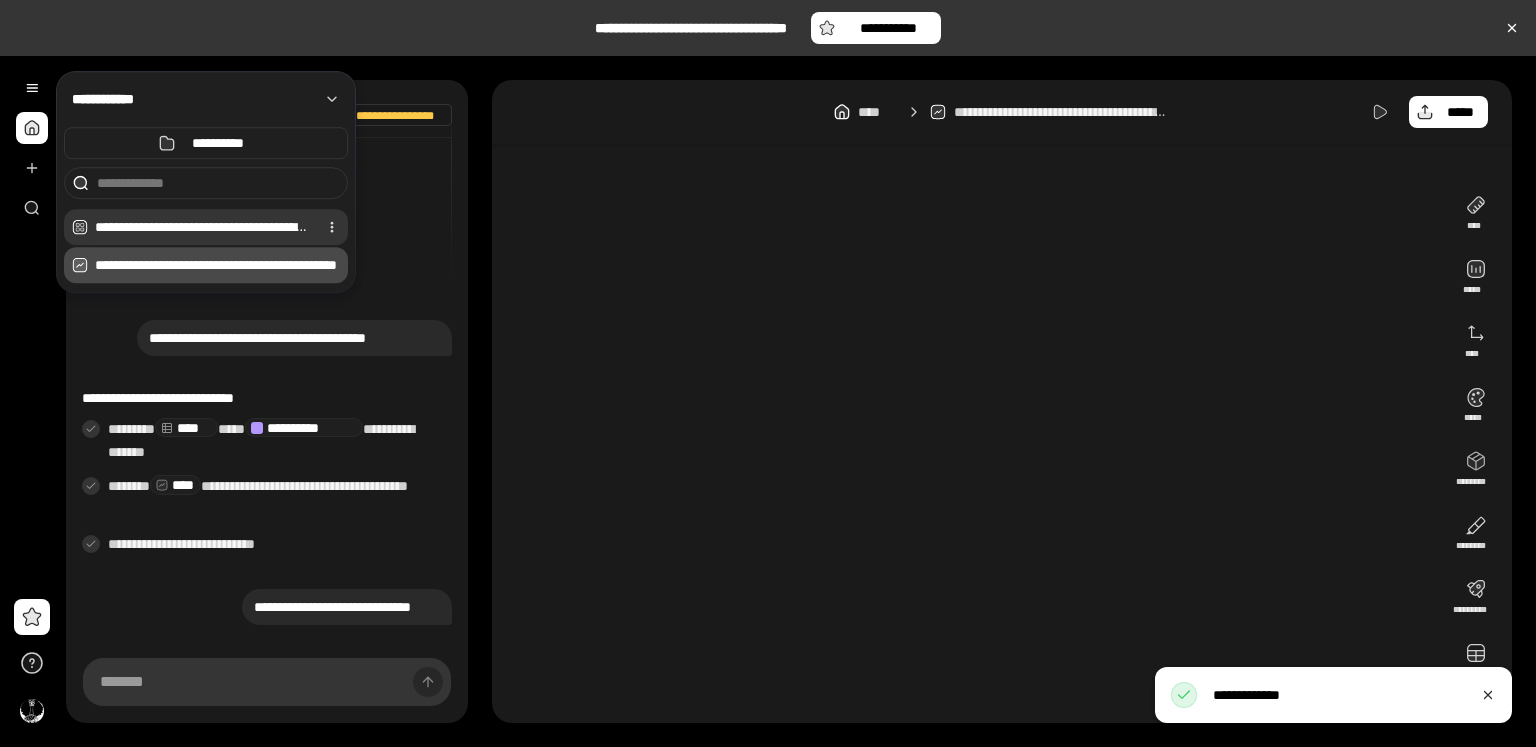 scroll, scrollTop: 111, scrollLeft: 0, axis: vertical 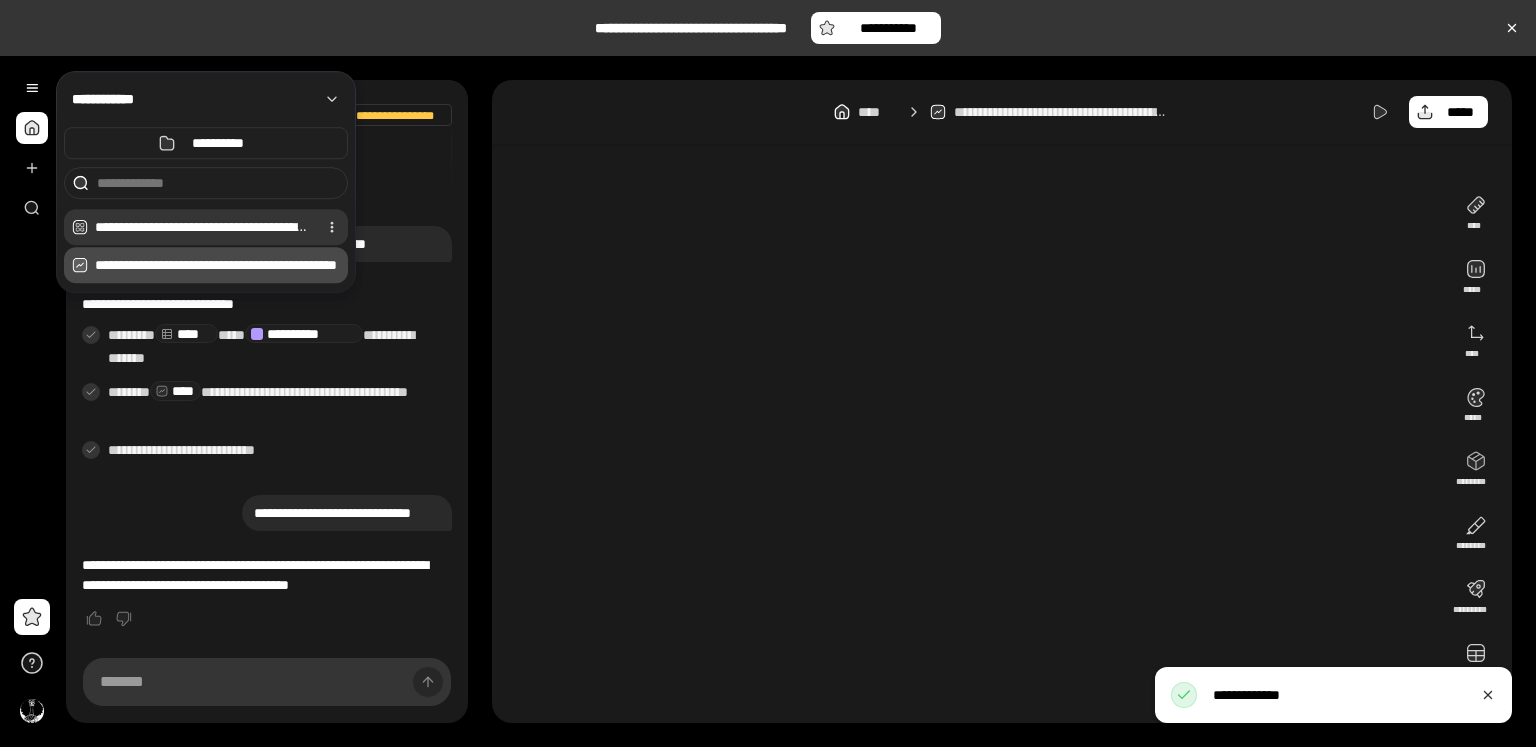 click on "**********" at bounding box center [202, 227] 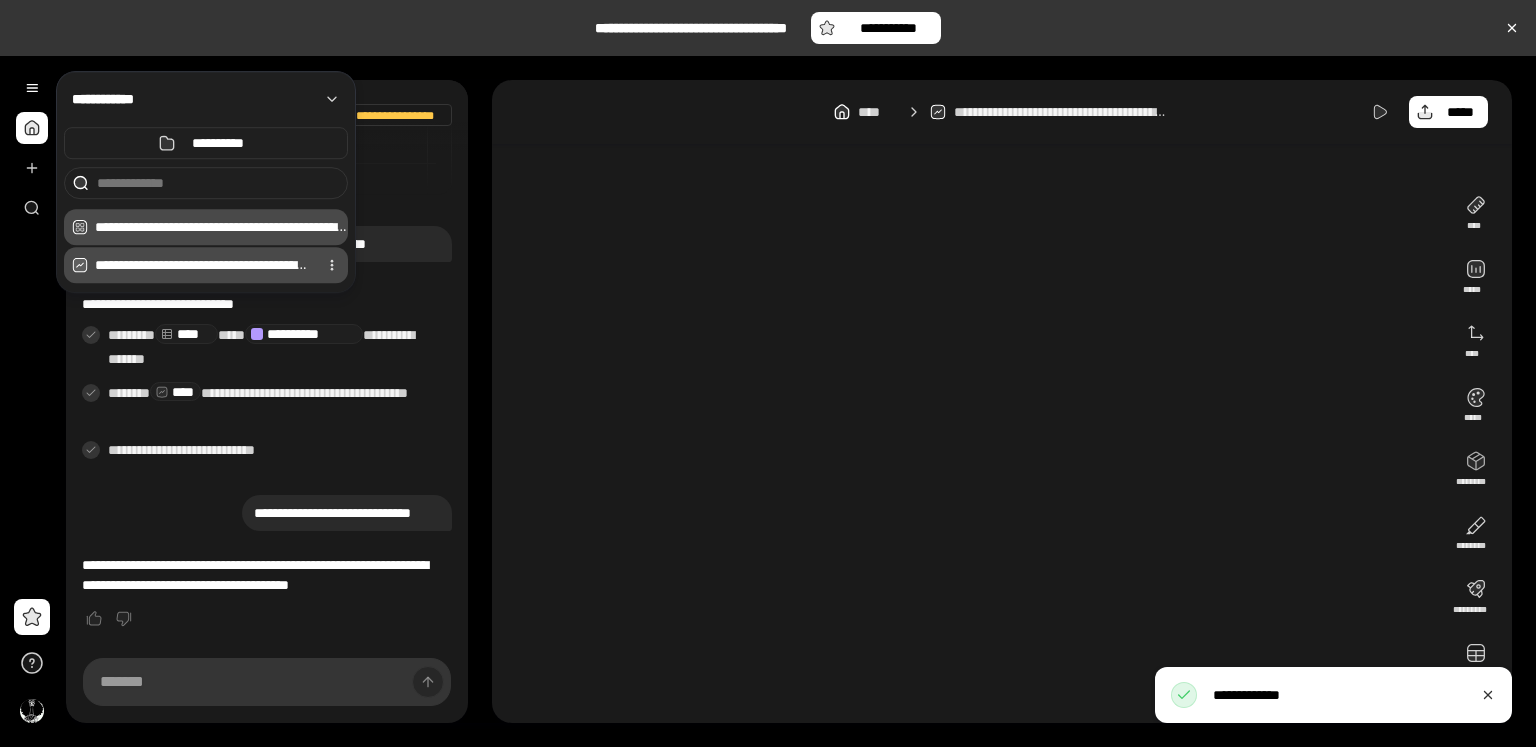 click on "**********" at bounding box center (202, 265) 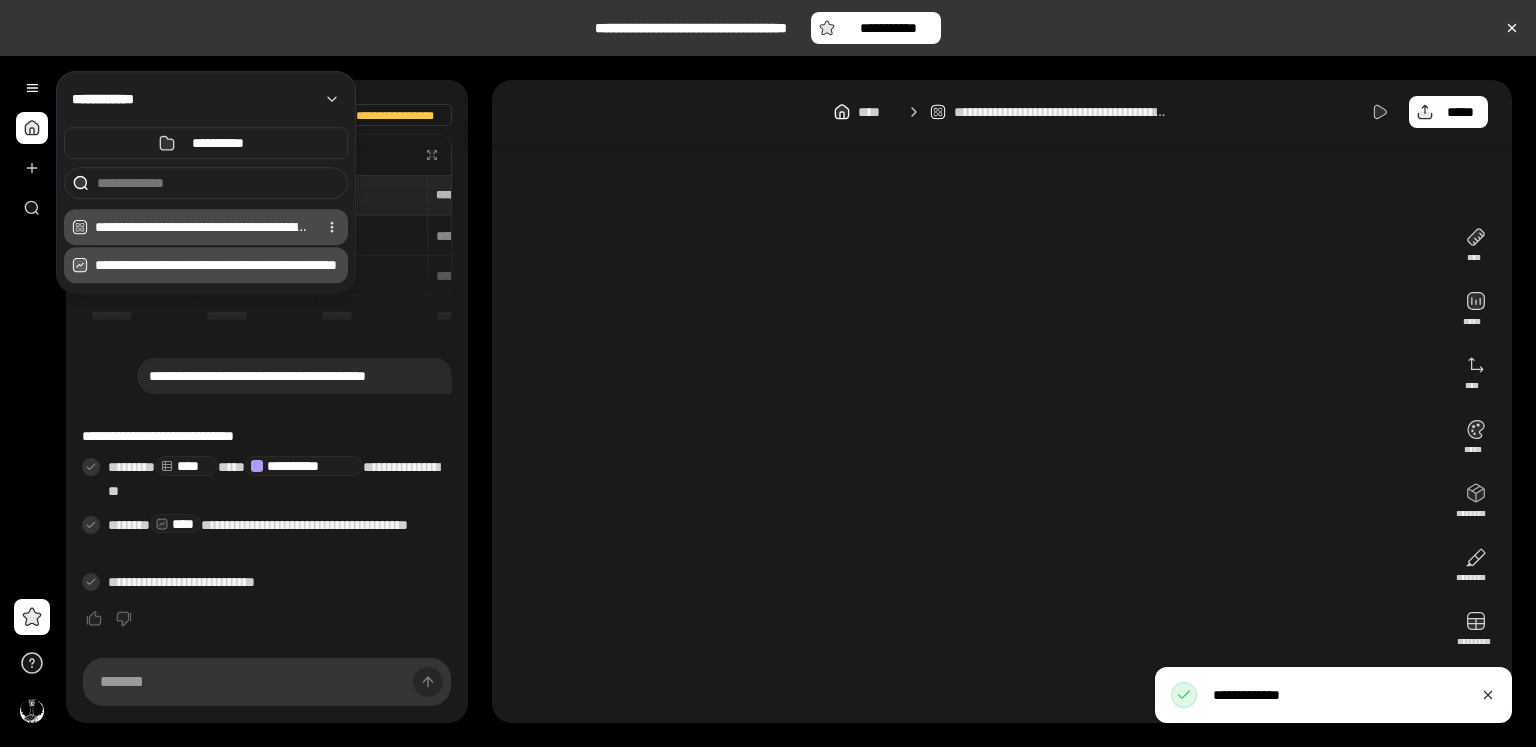 click on "**********" at bounding box center (202, 227) 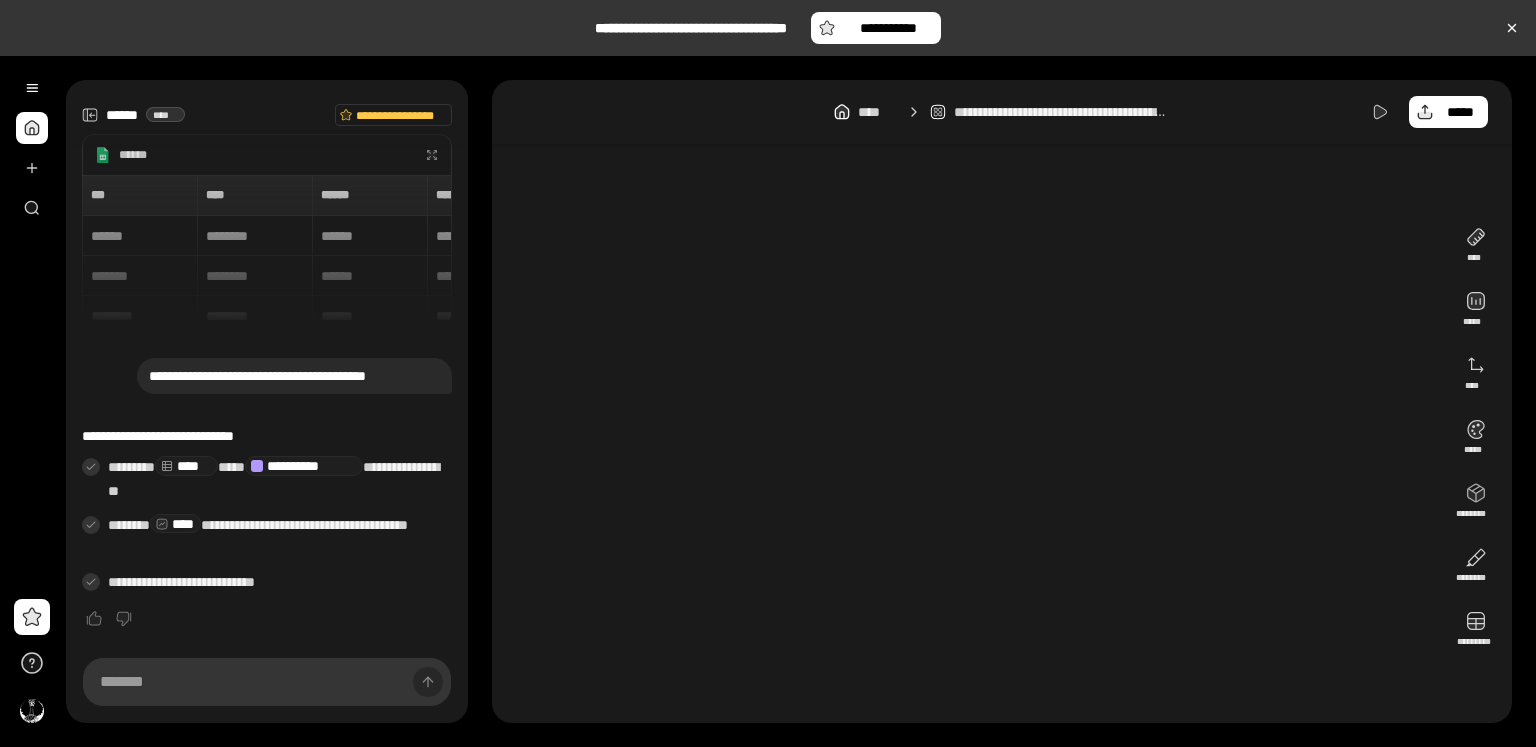 click on "**********" at bounding box center (968, 441) 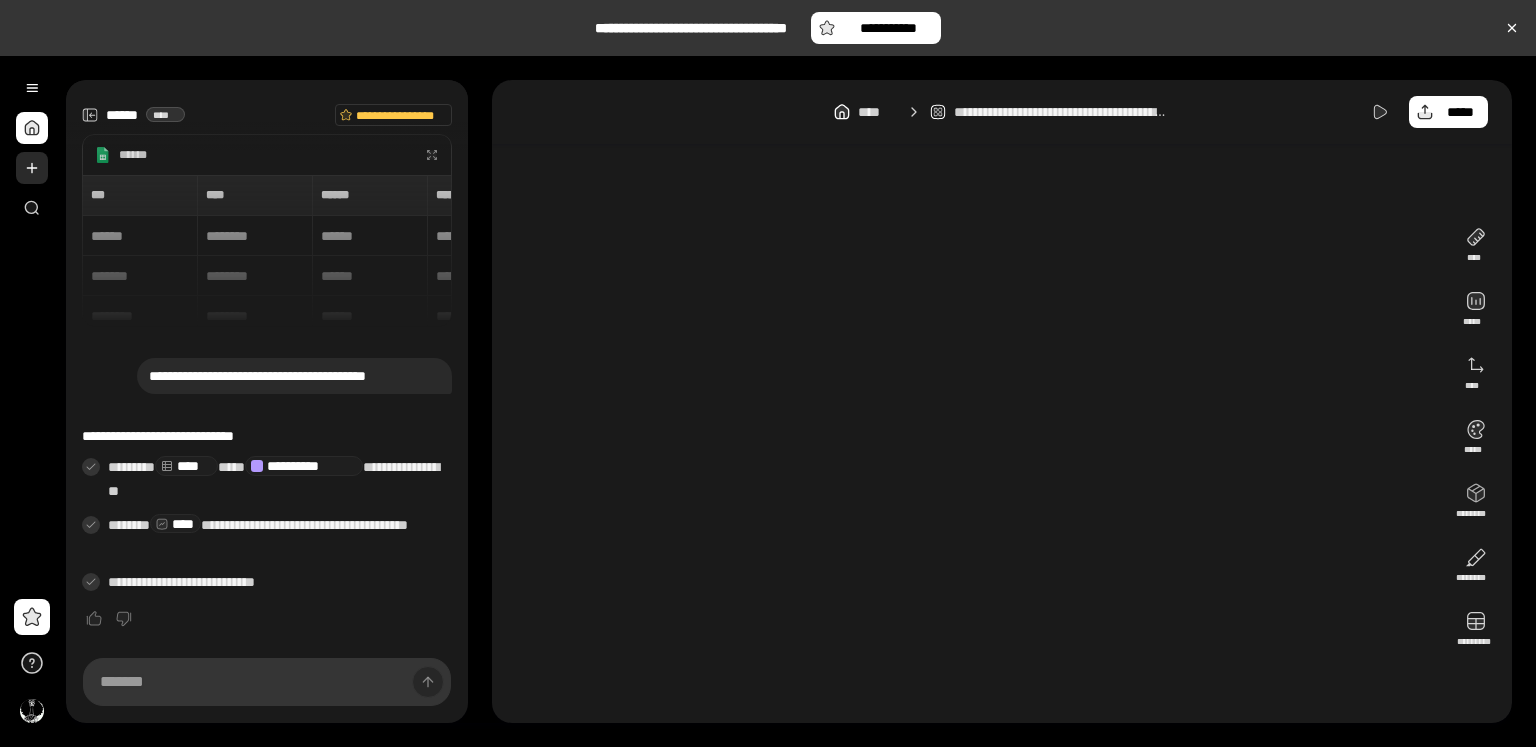 click at bounding box center (32, 168) 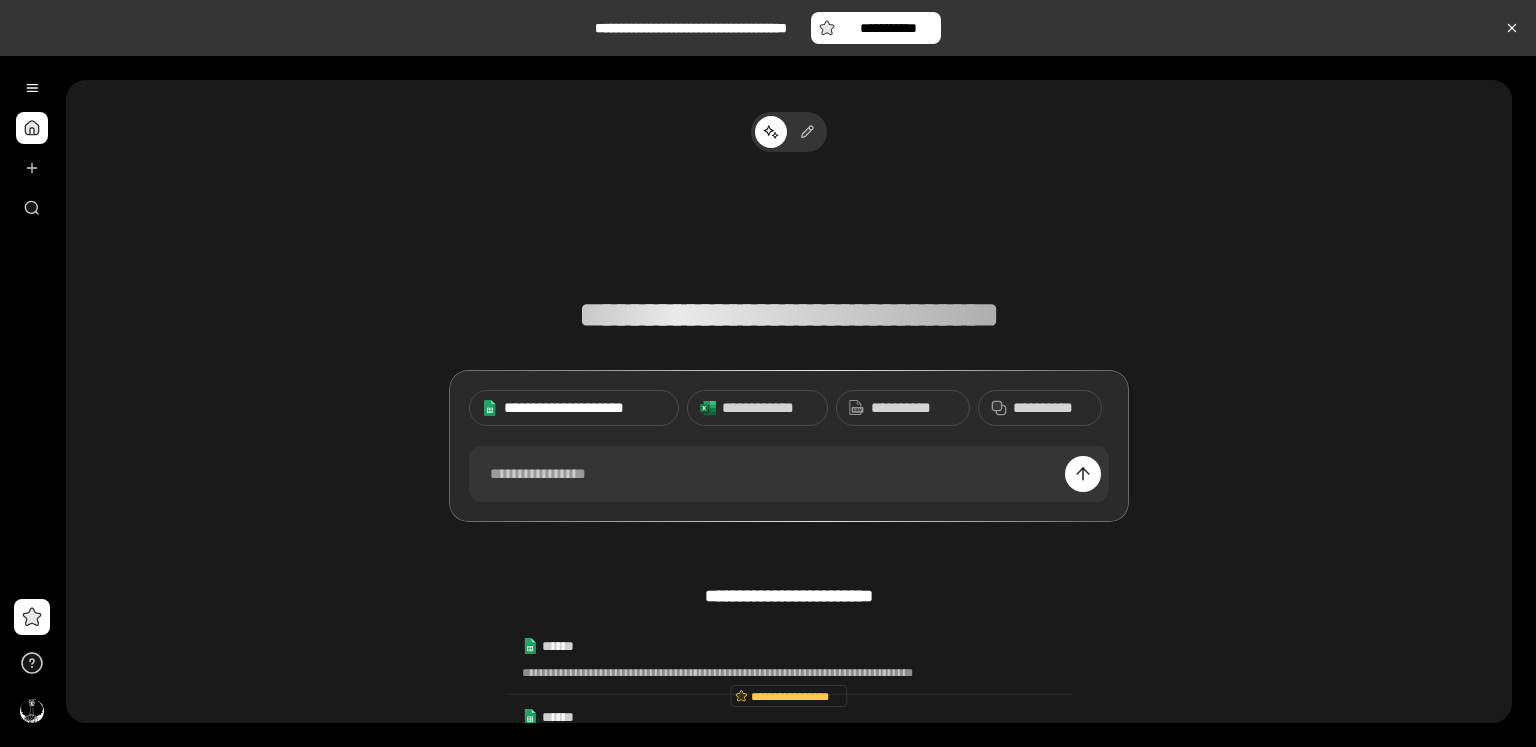 click on "**********" at bounding box center [585, 408] 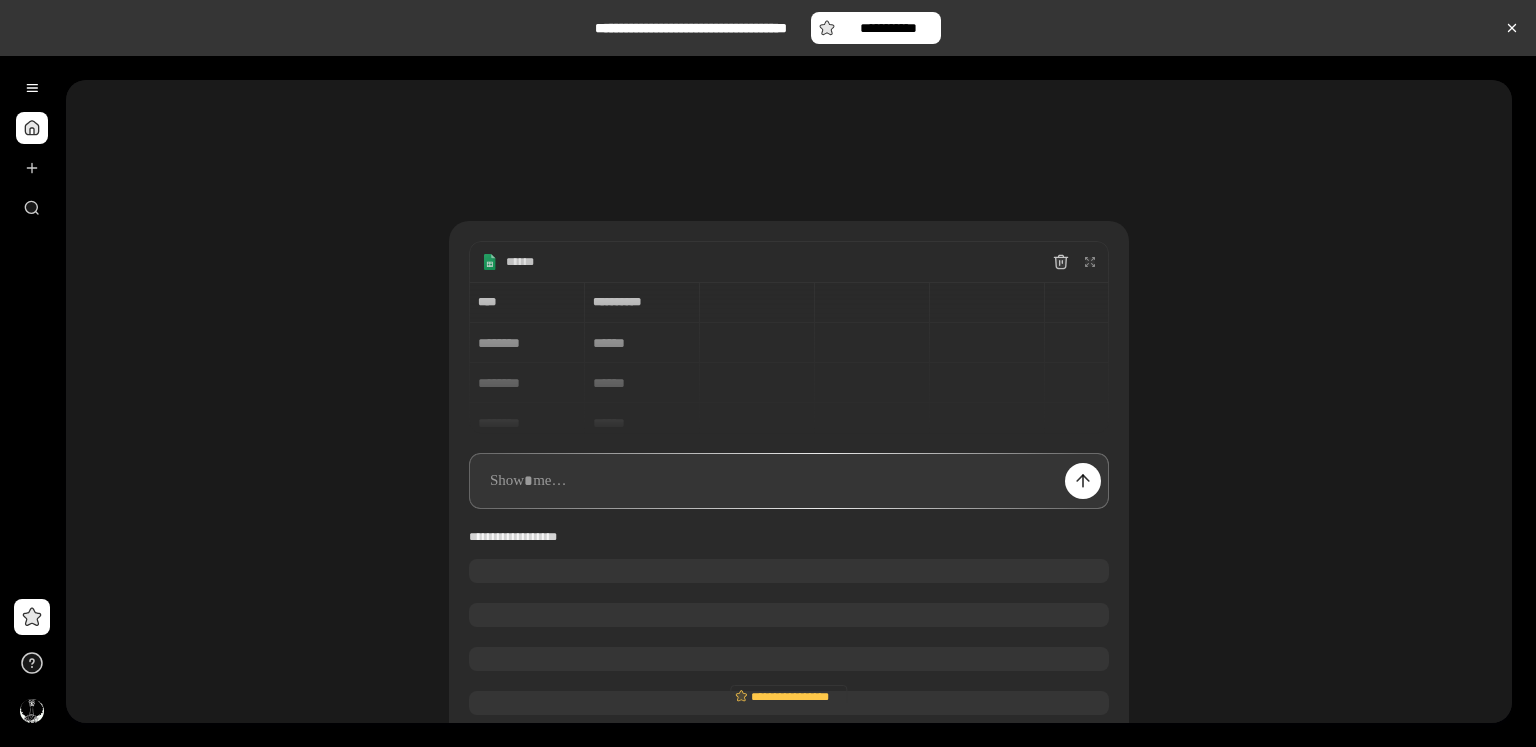 click at bounding box center (789, 481) 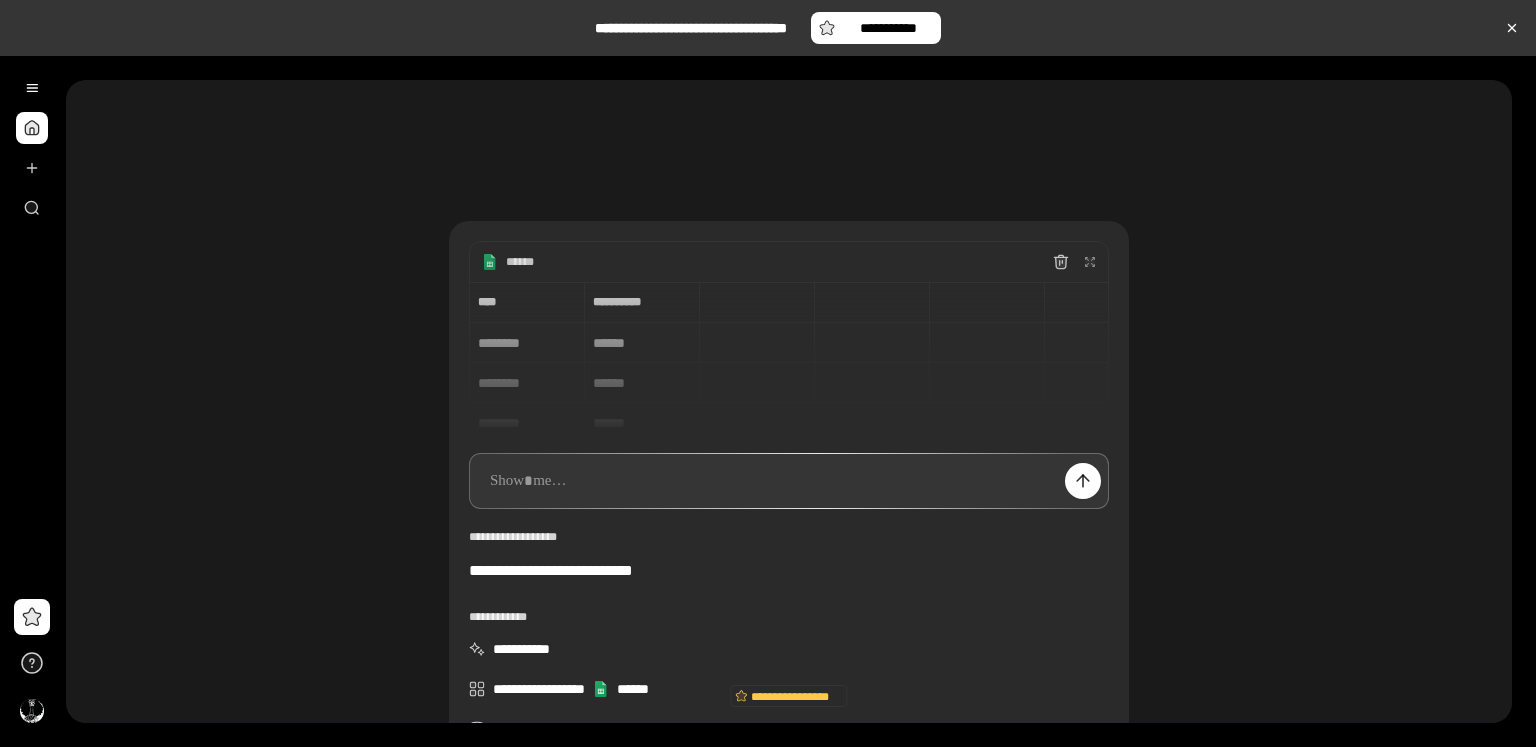 type 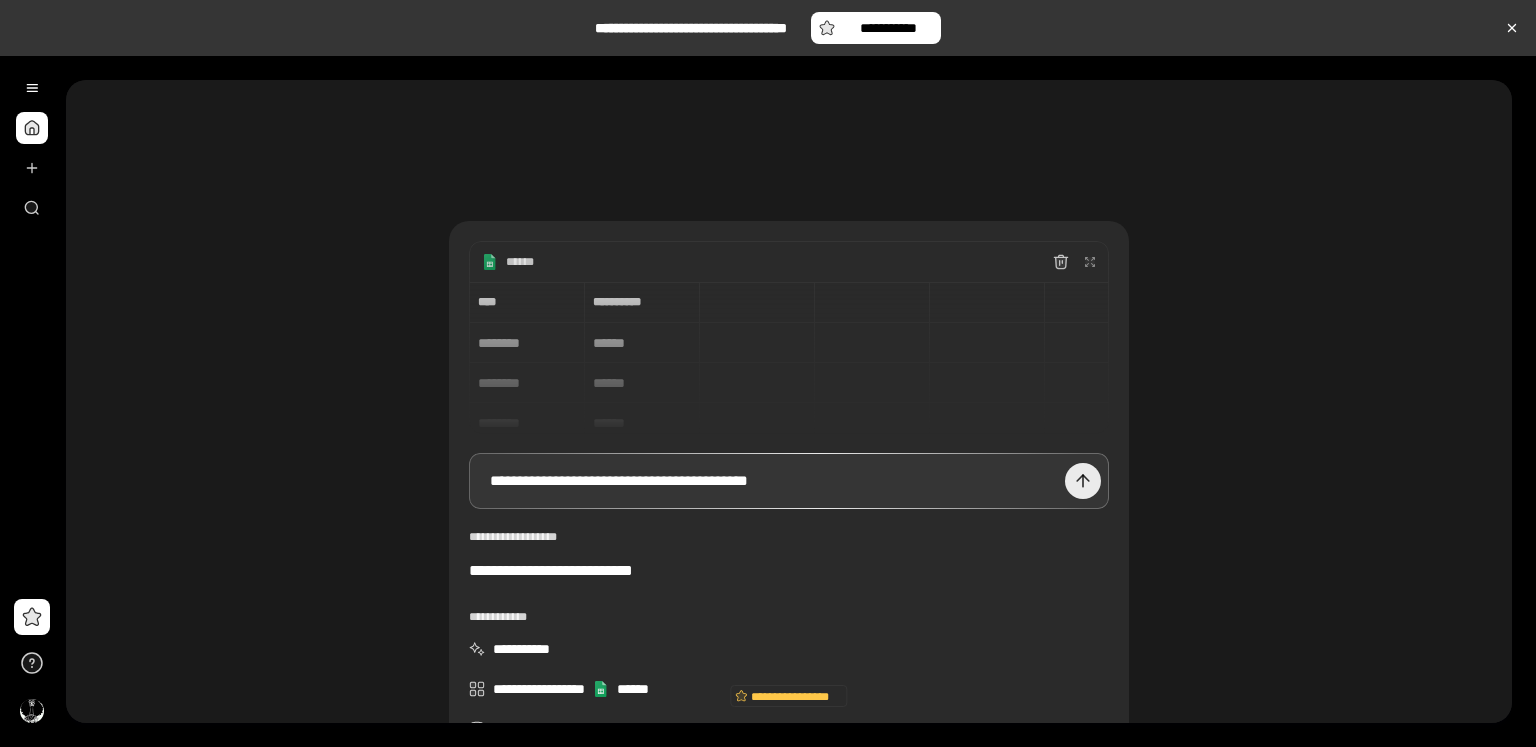 click at bounding box center [1083, 481] 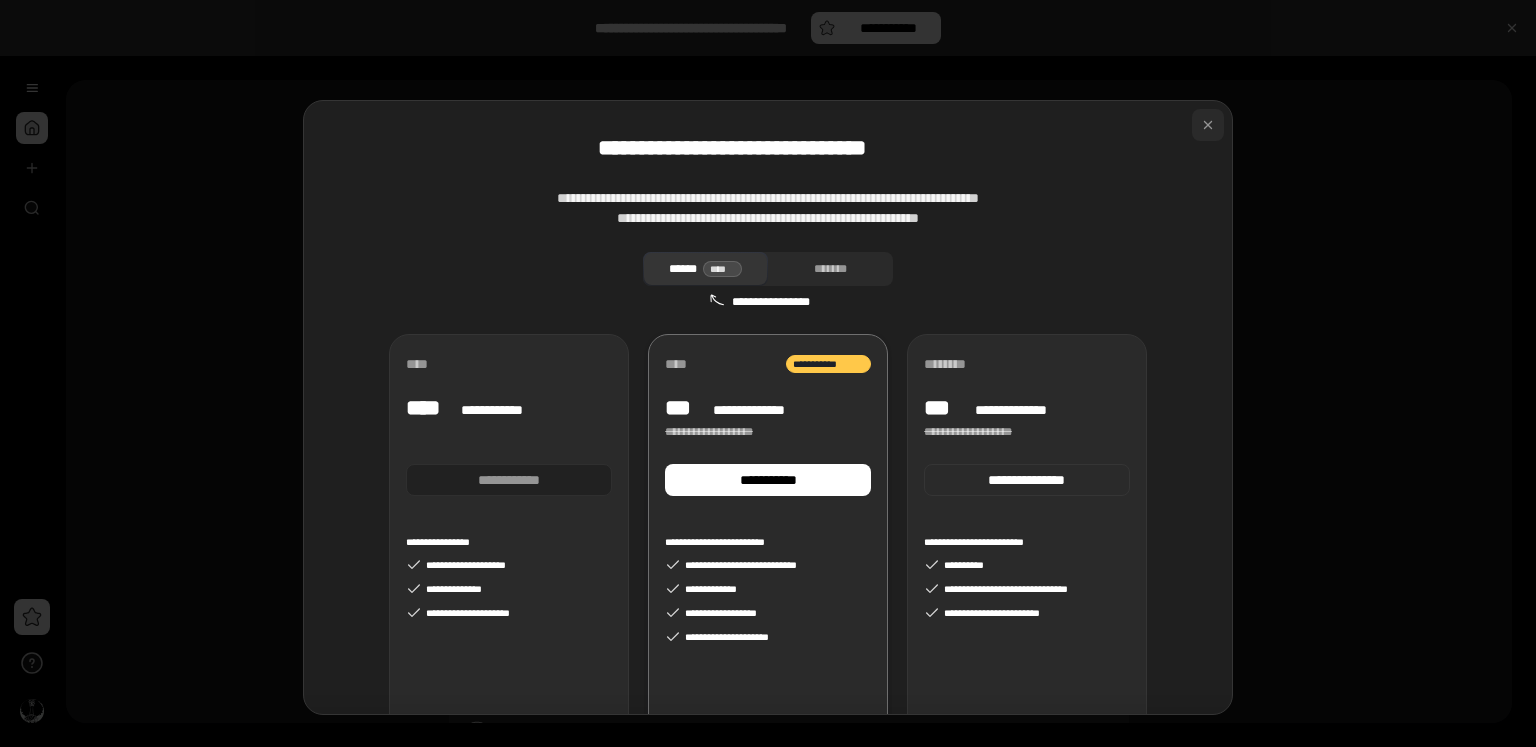 click at bounding box center (1208, 125) 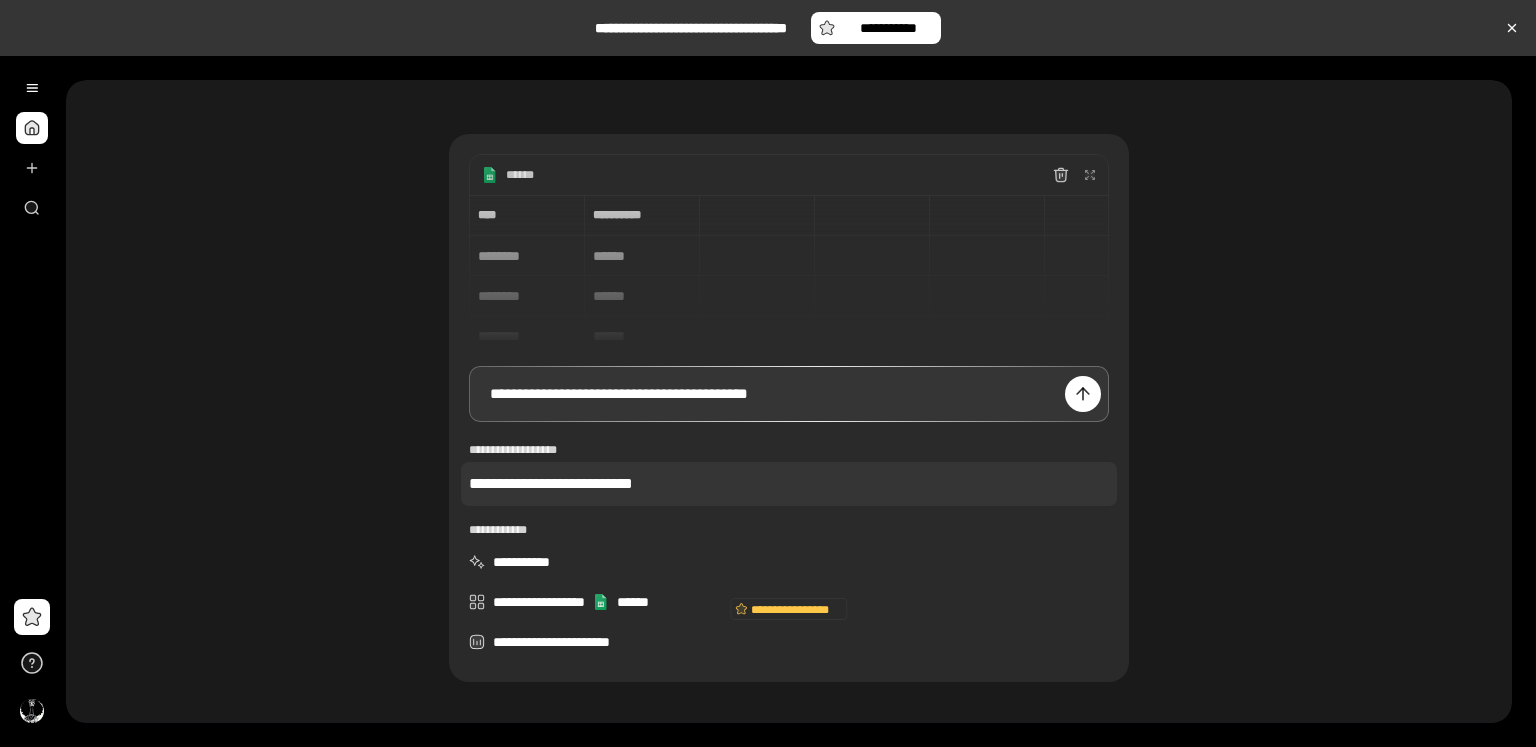 scroll, scrollTop: 65, scrollLeft: 0, axis: vertical 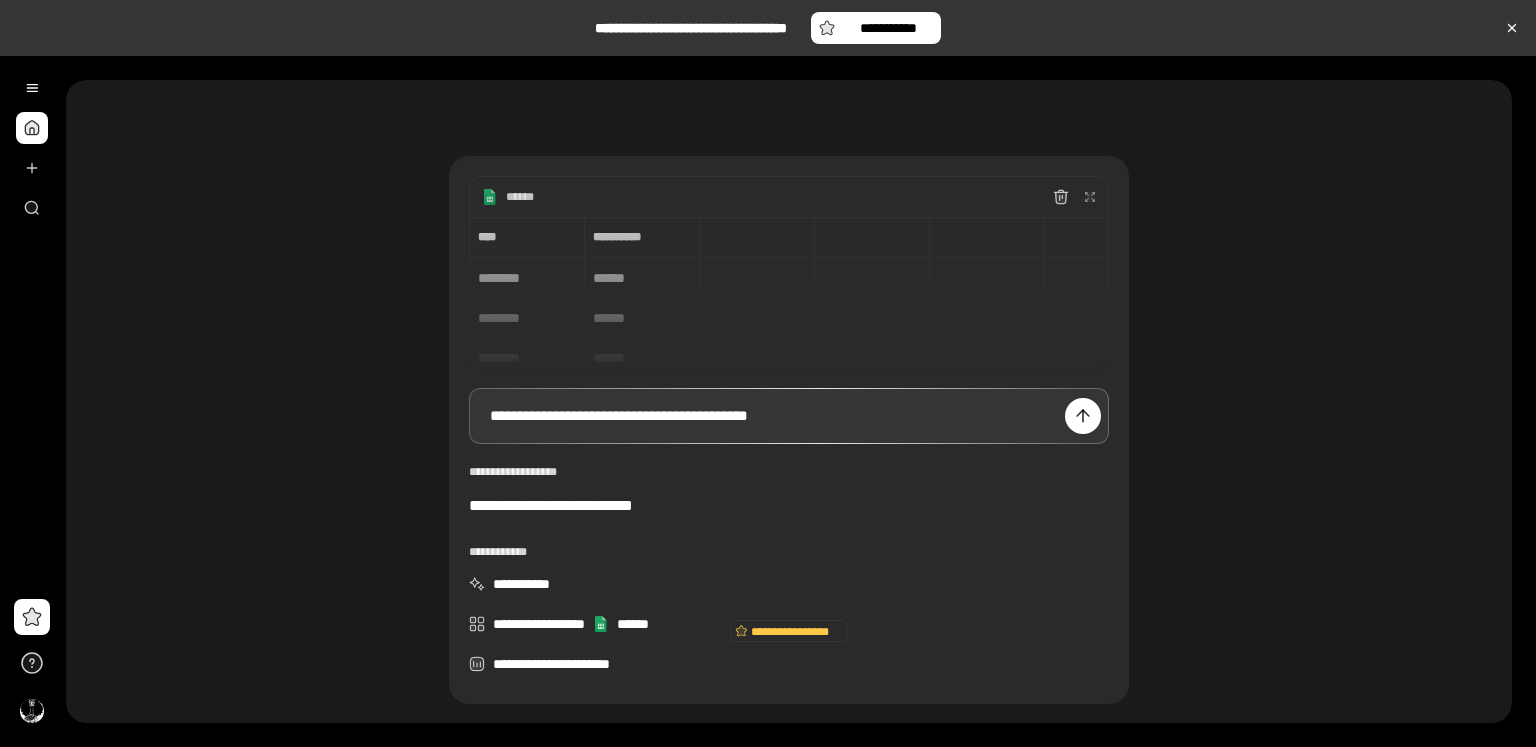 drag, startPoint x: 278, startPoint y: 183, endPoint x: 189, endPoint y: 185, distance: 89.02247 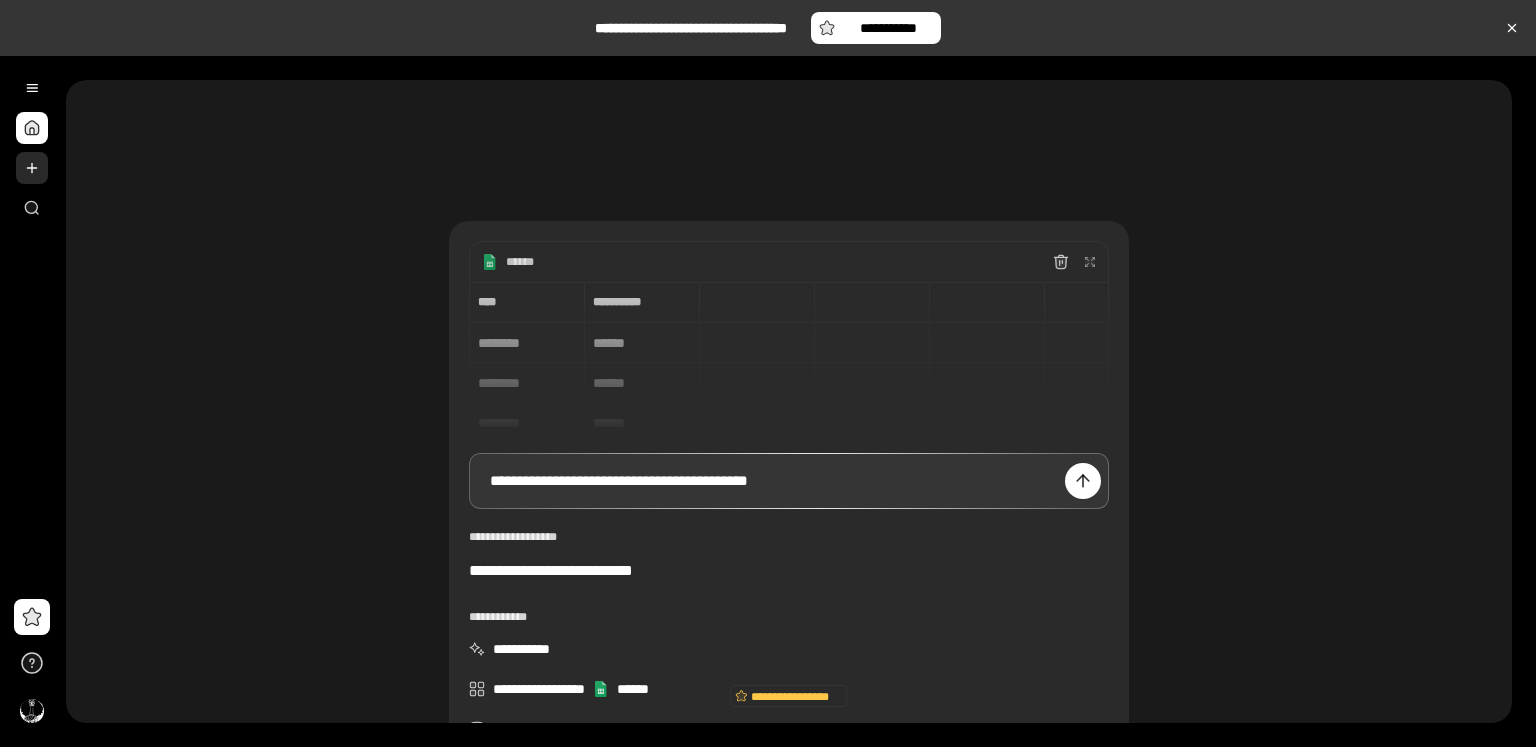 click at bounding box center (32, 168) 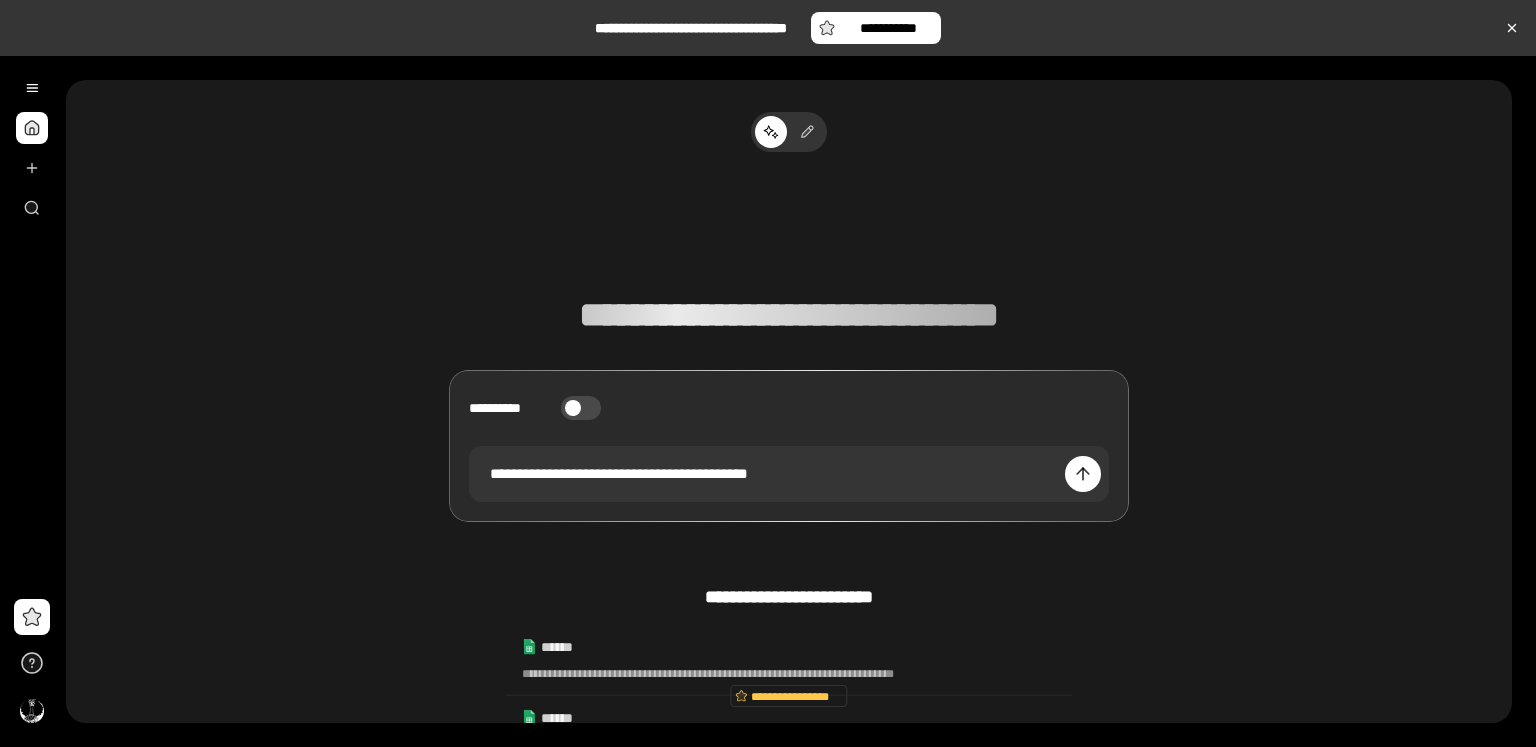 click on "**********" at bounding box center (581, 408) 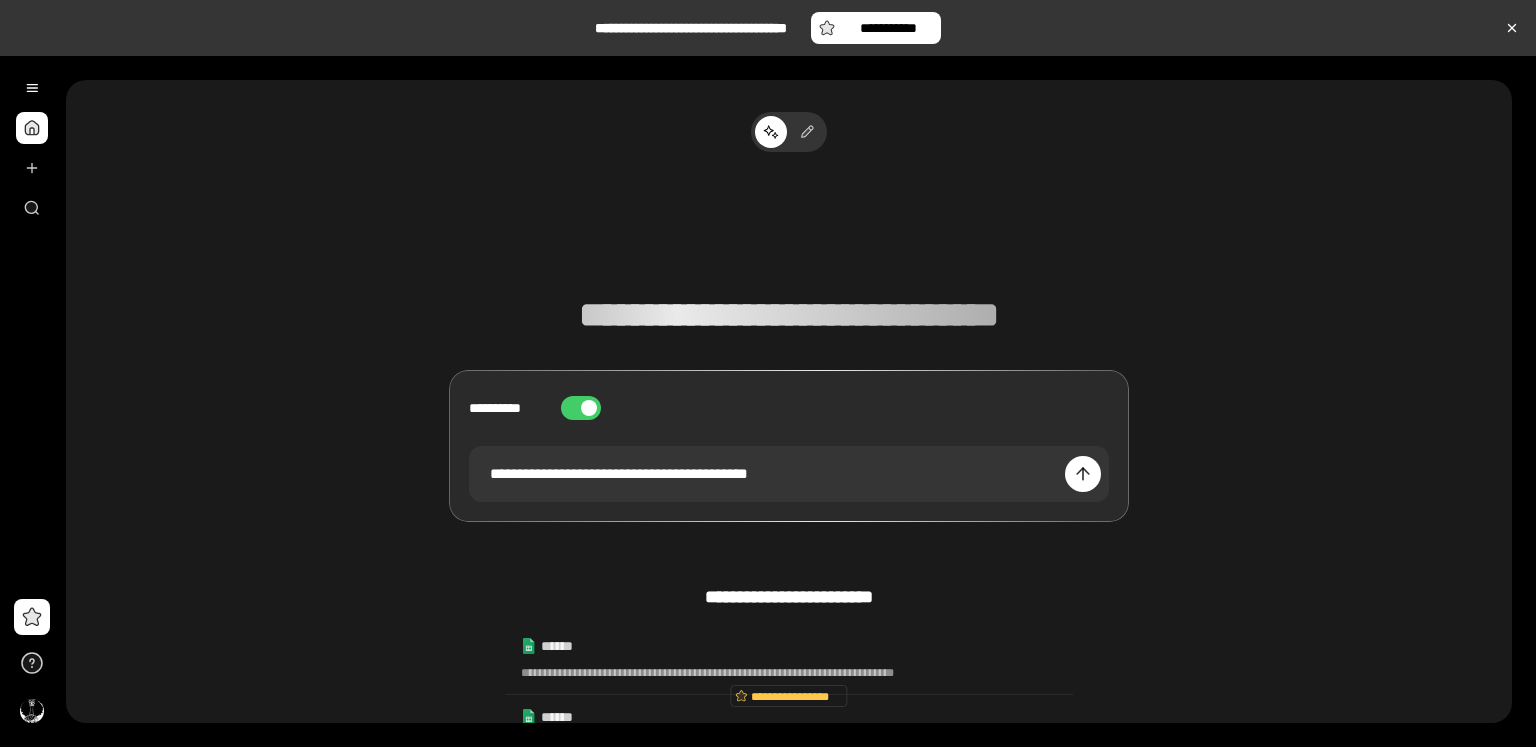 click at bounding box center [589, 408] 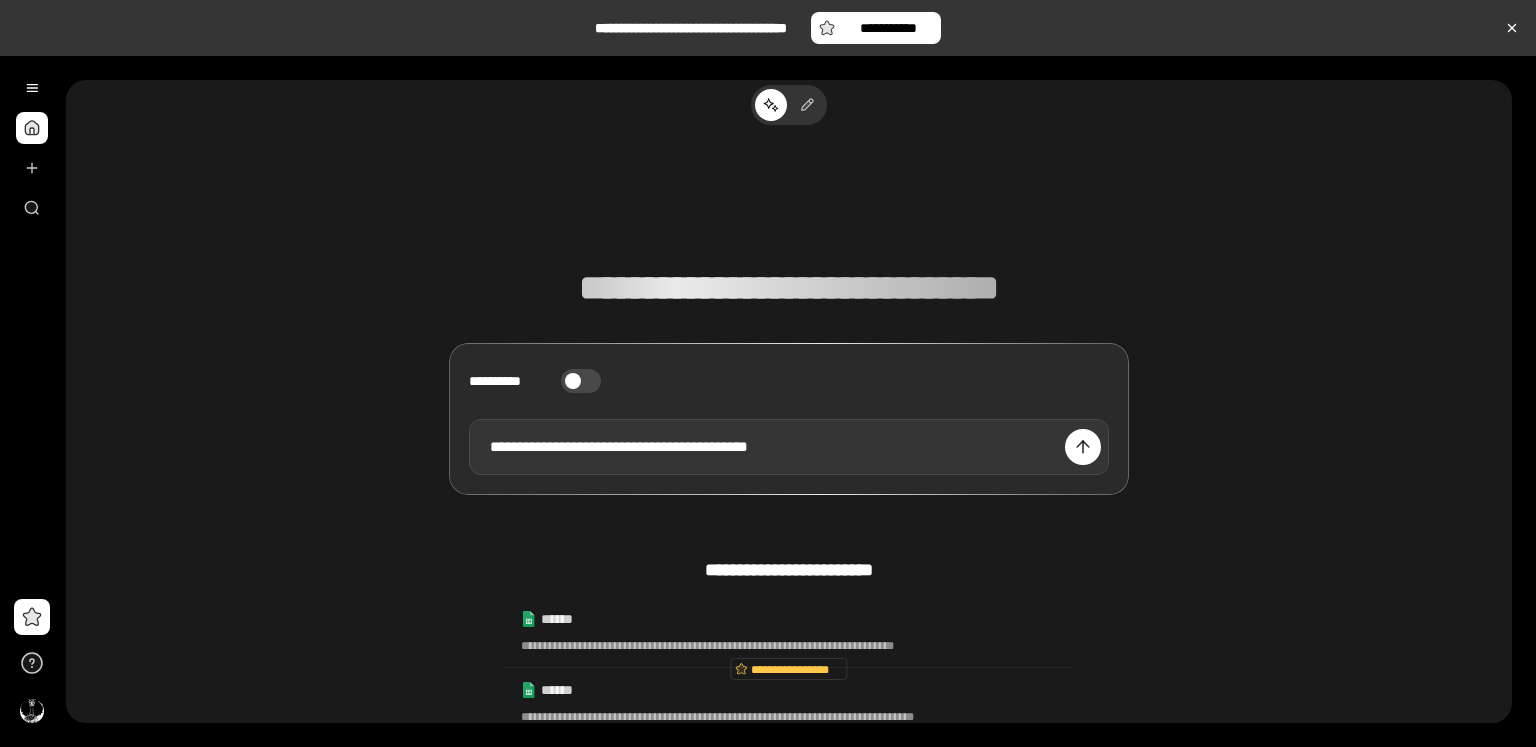 scroll, scrollTop: 0, scrollLeft: 0, axis: both 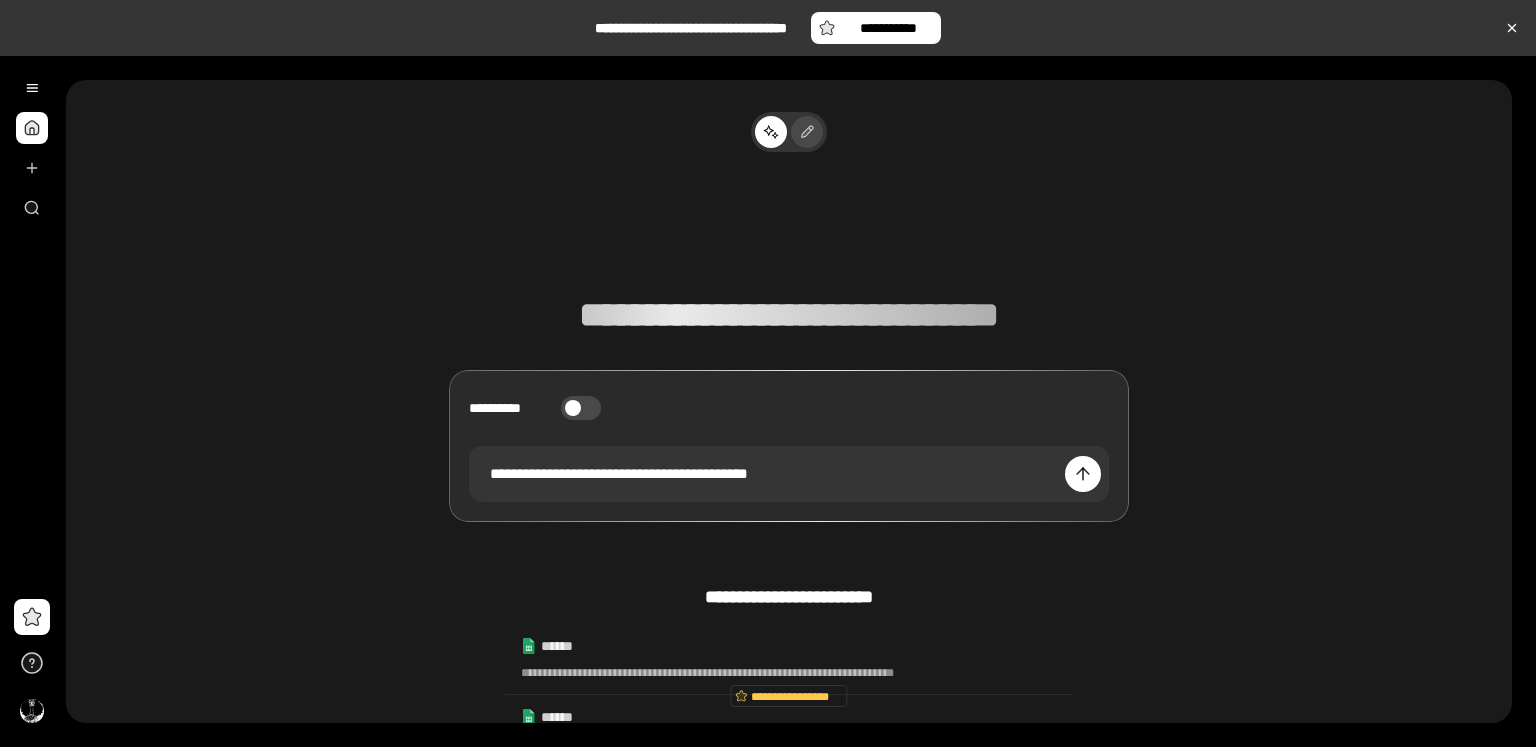 click at bounding box center [807, 132] 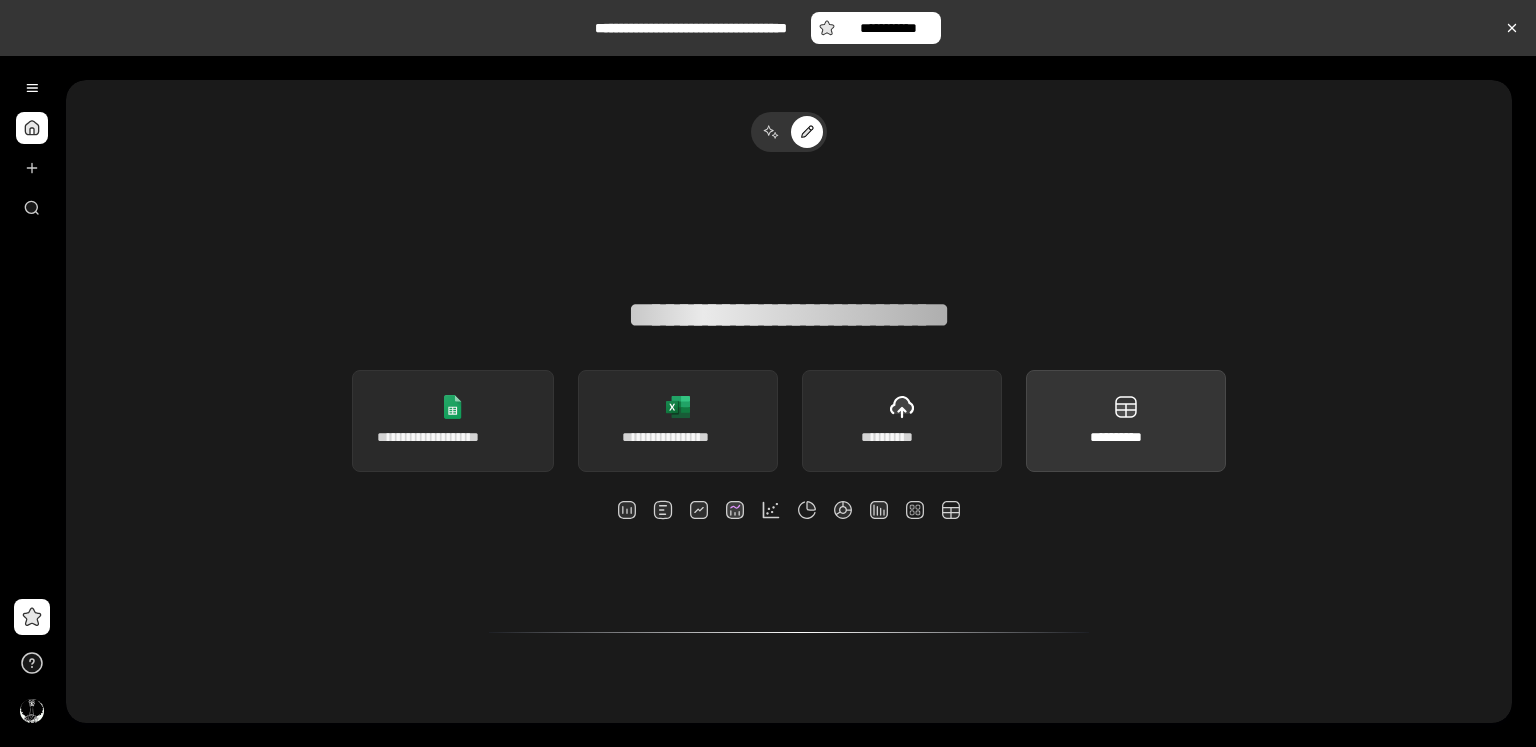 click 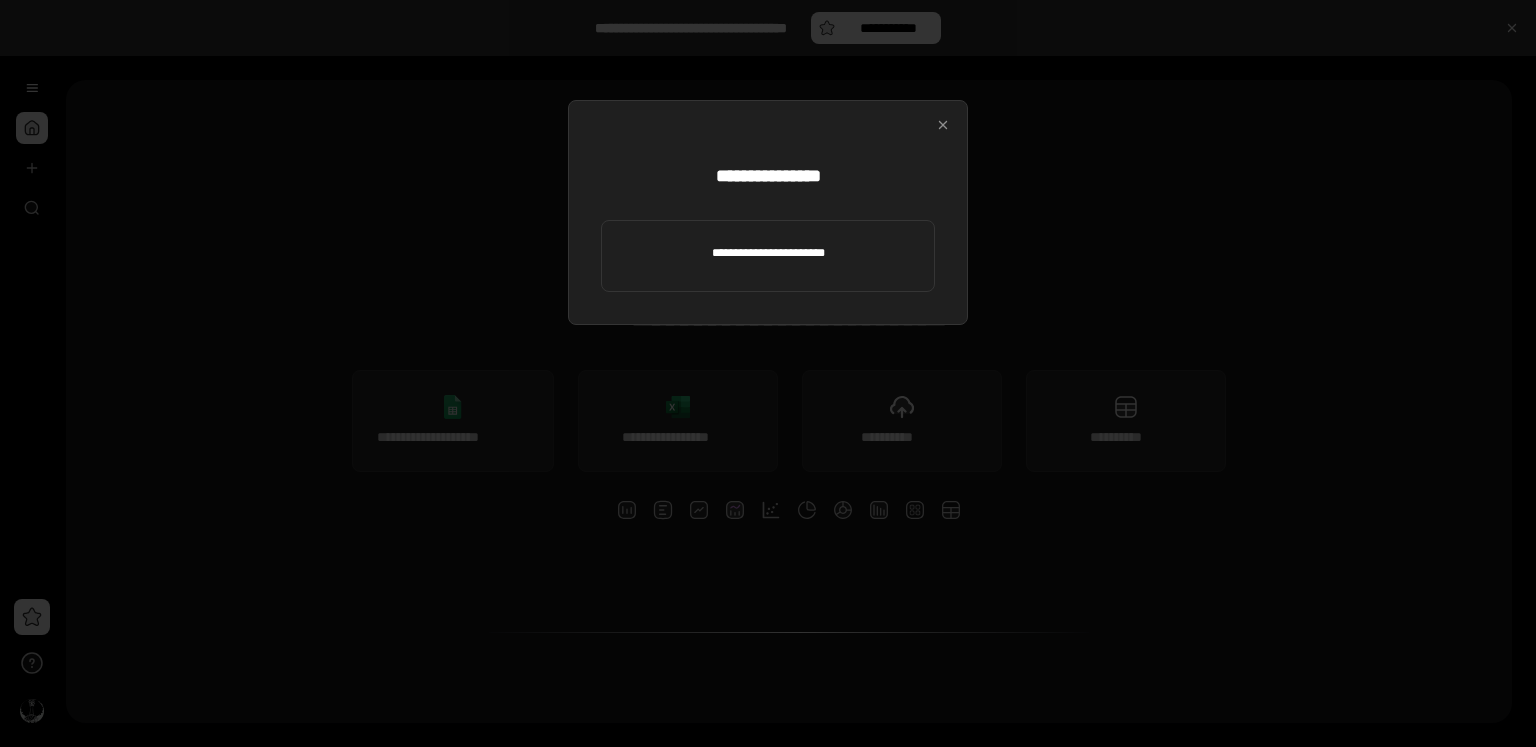 click at bounding box center [768, 253] 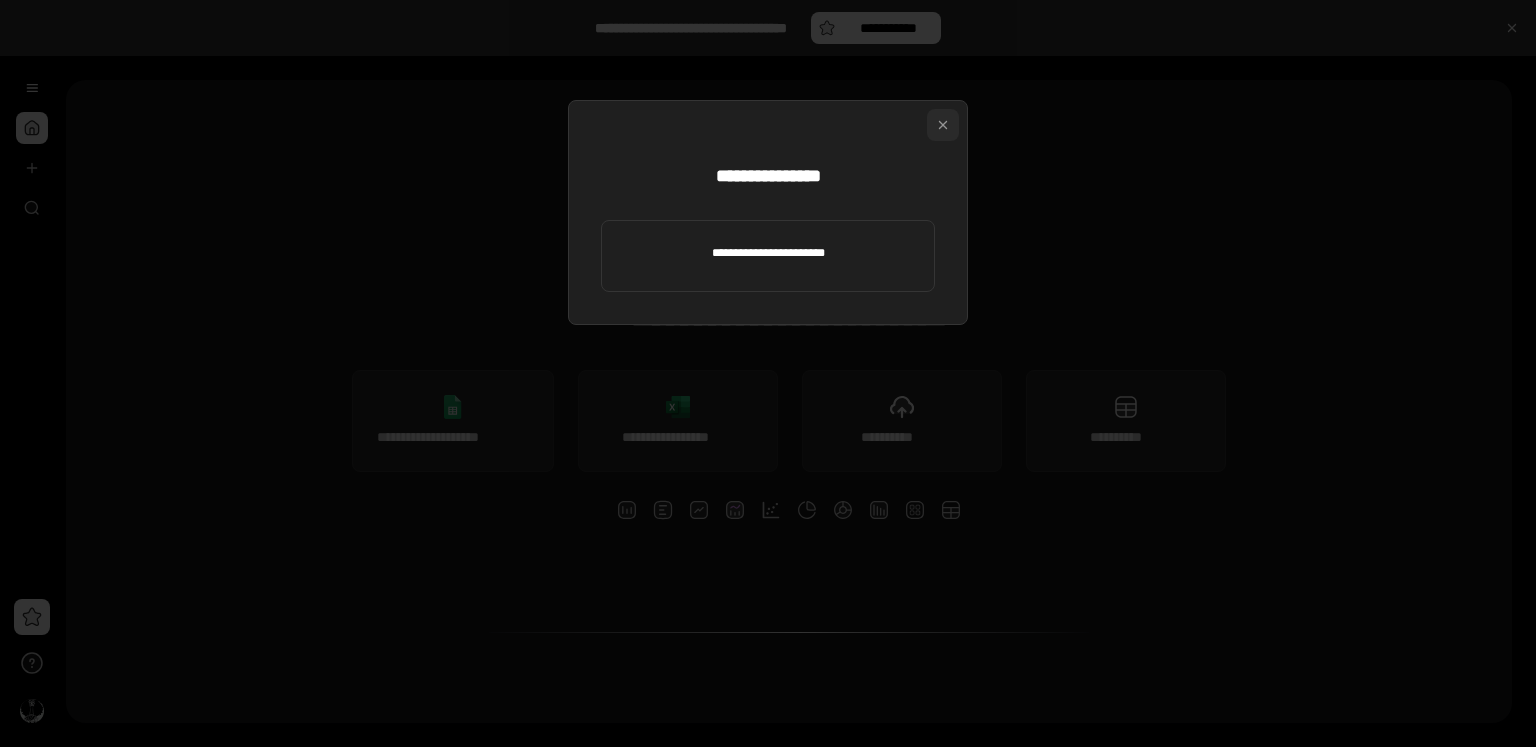 click at bounding box center [943, 125] 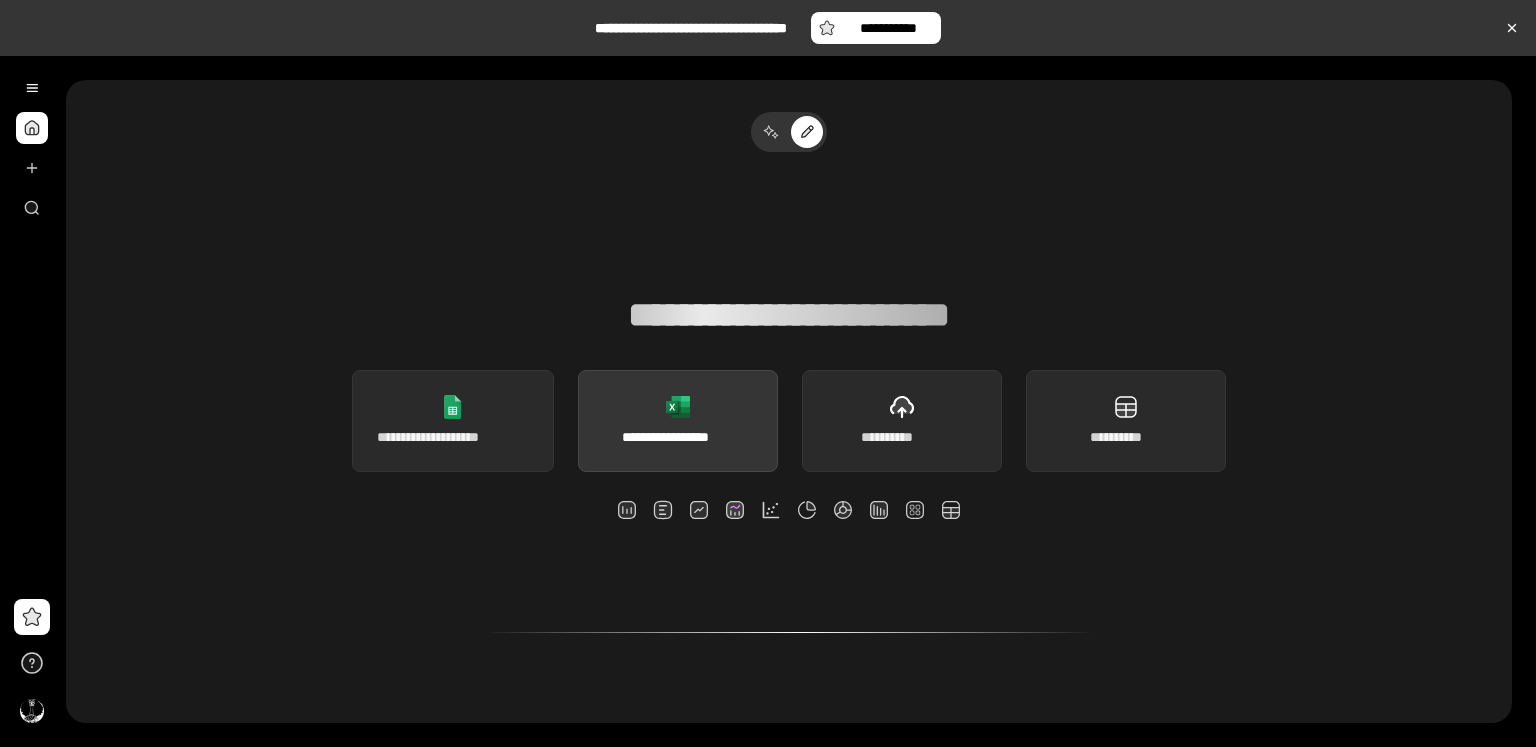 click on "**********" at bounding box center (678, 421) 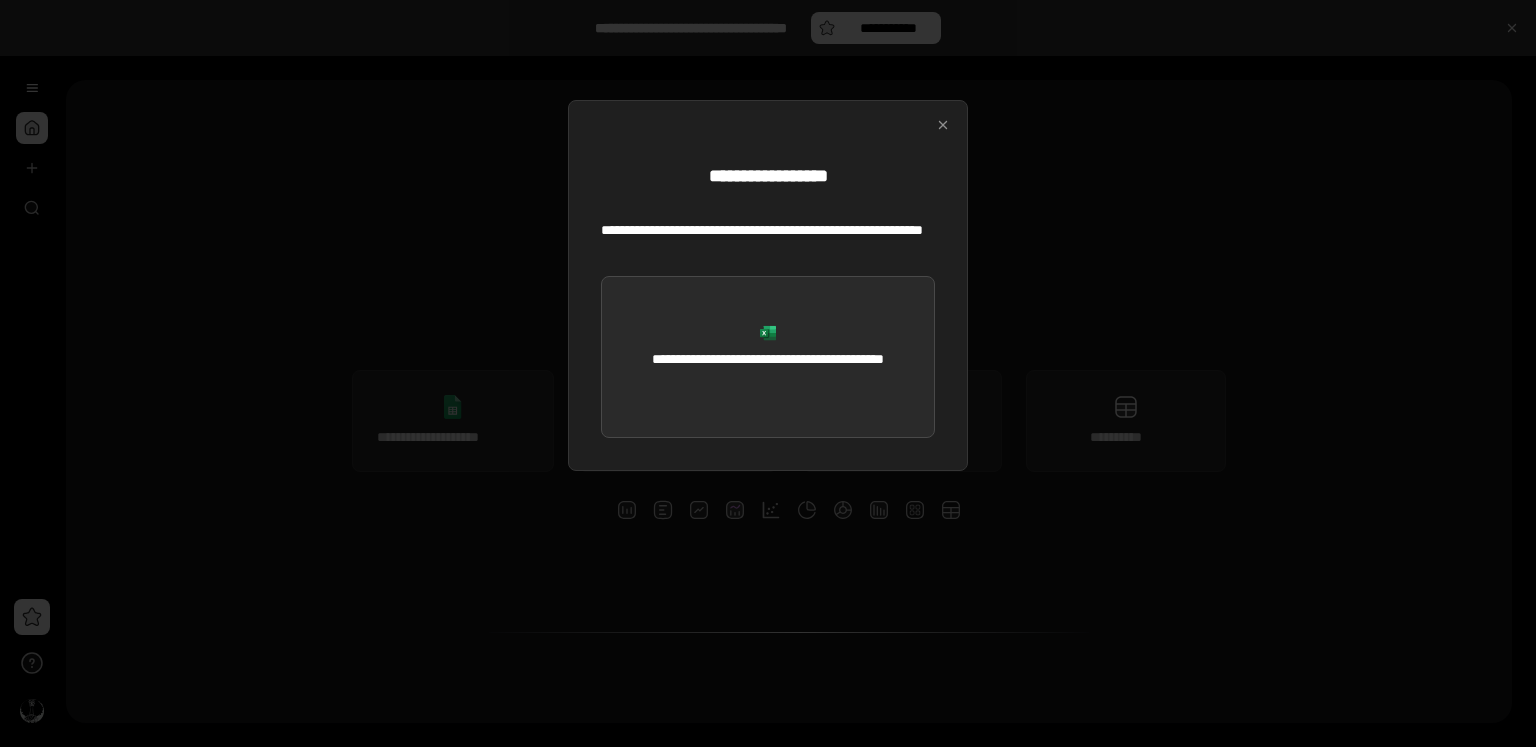 click on "**********" at bounding box center (768, 357) 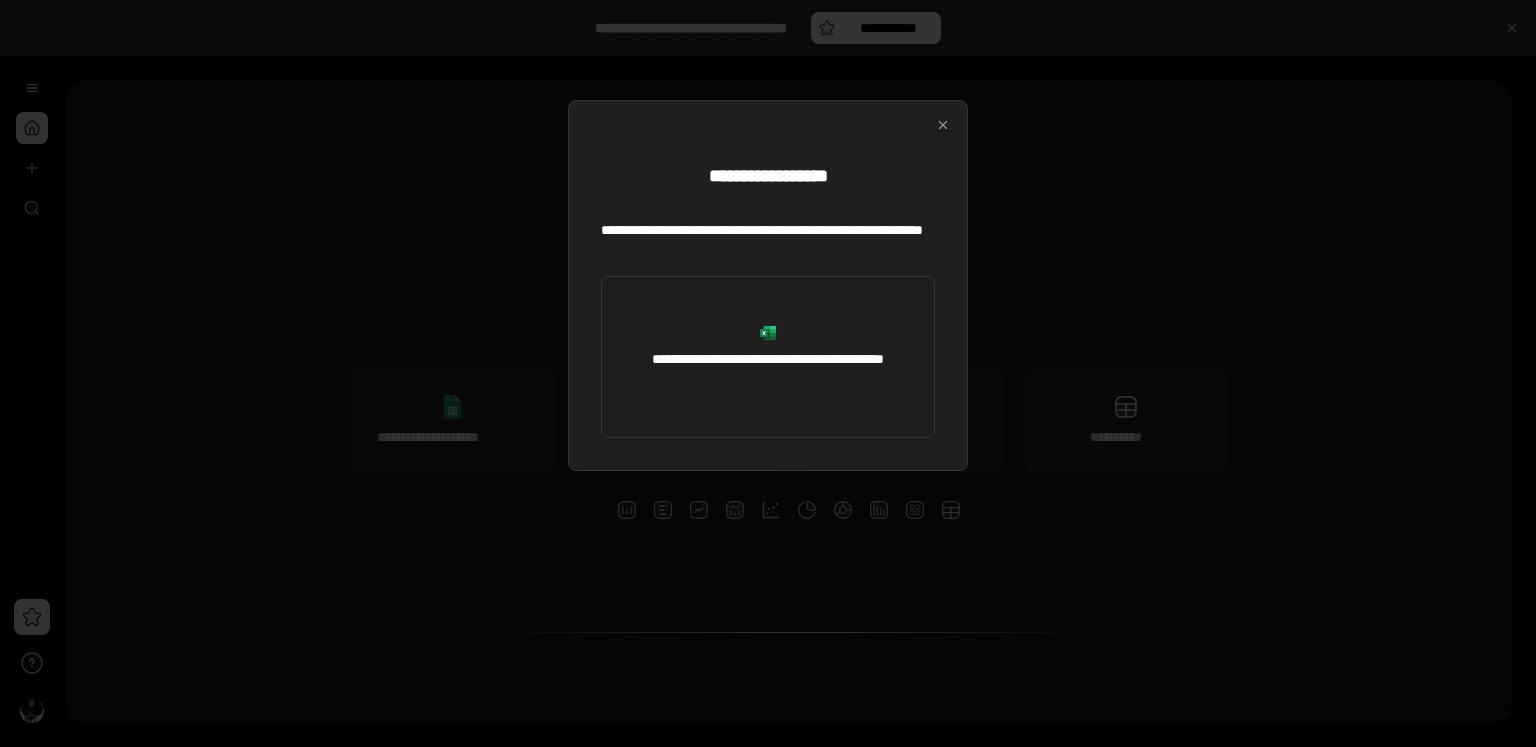 drag, startPoint x: 944, startPoint y: 117, endPoint x: 968, endPoint y: 117, distance: 24 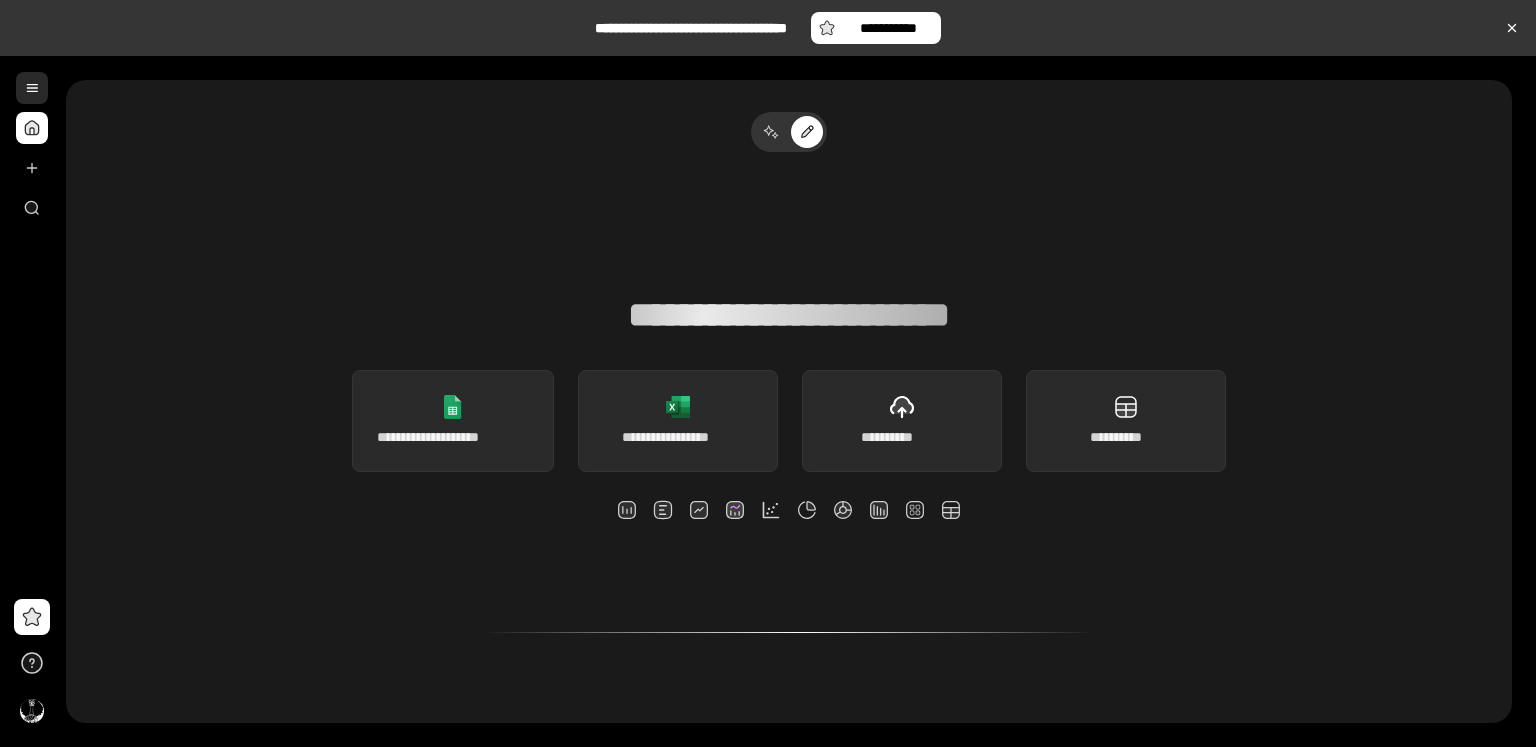 click at bounding box center (32, 88) 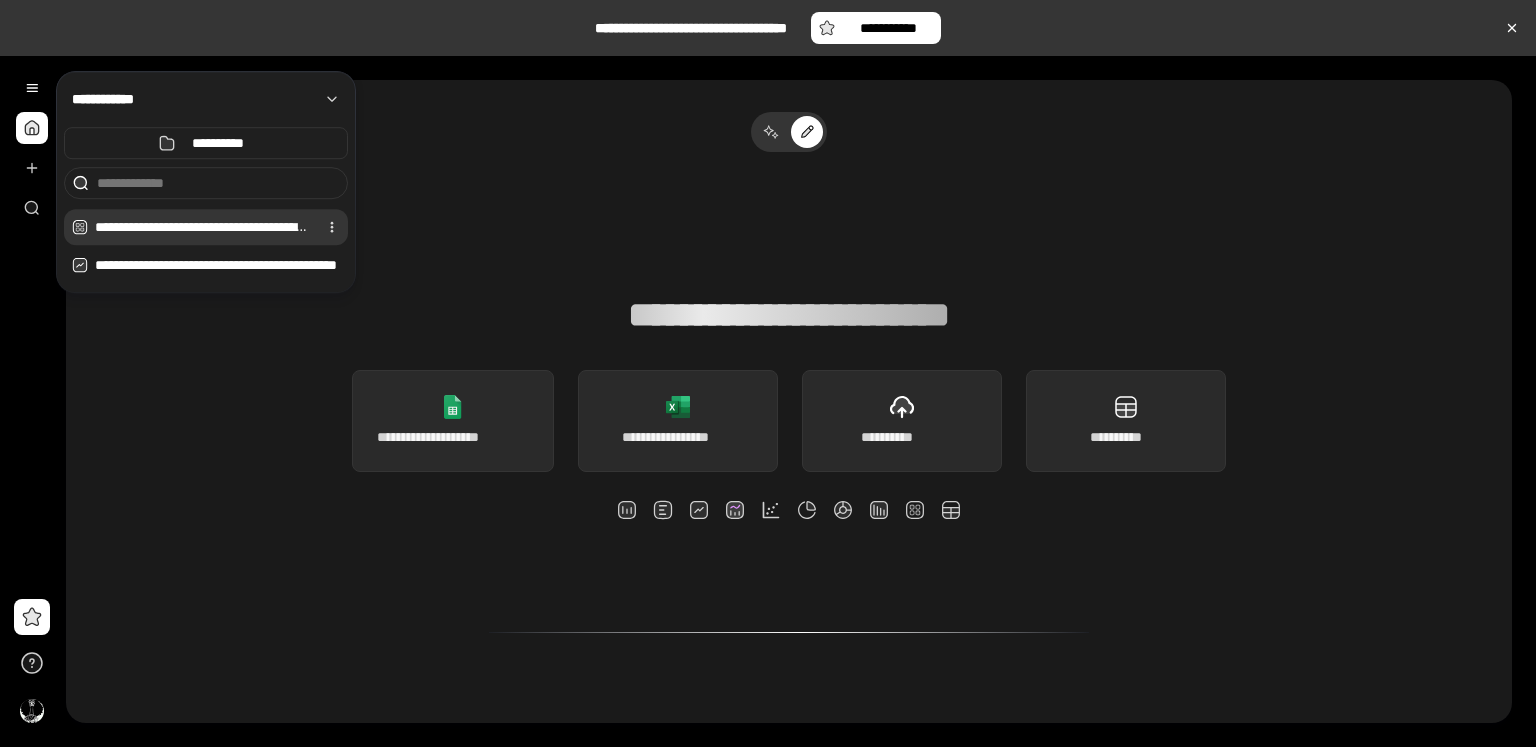 click on "**********" at bounding box center [202, 227] 